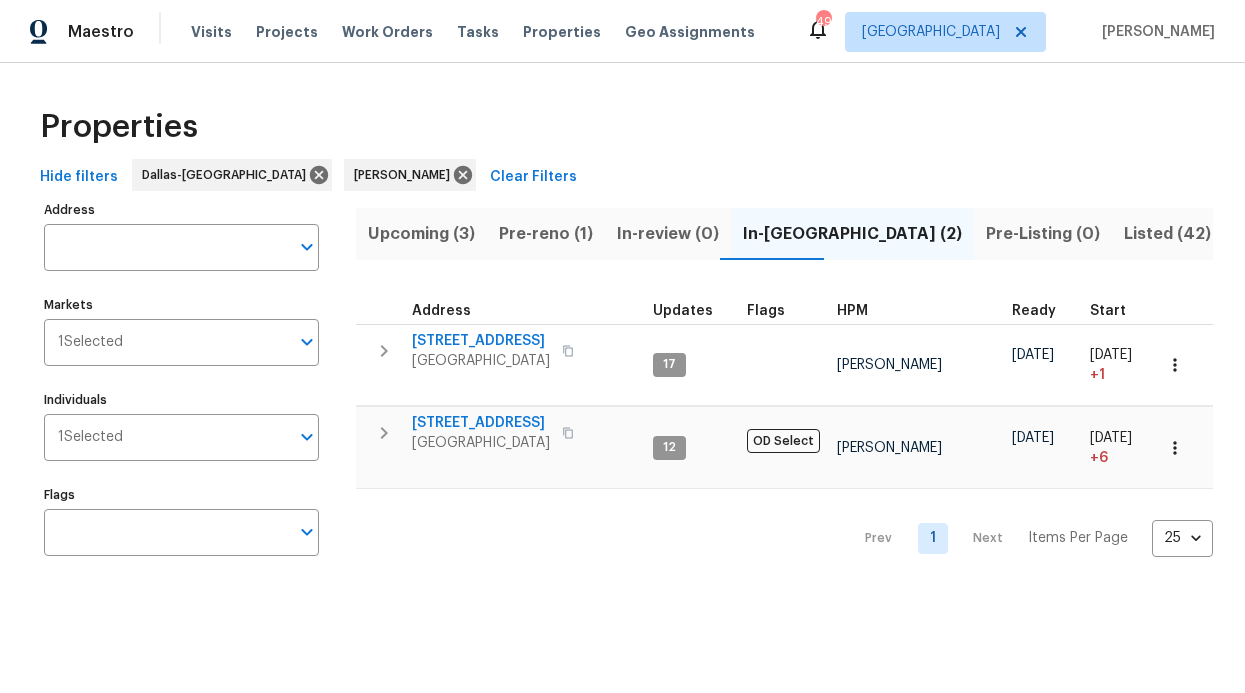 scroll, scrollTop: 0, scrollLeft: 0, axis: both 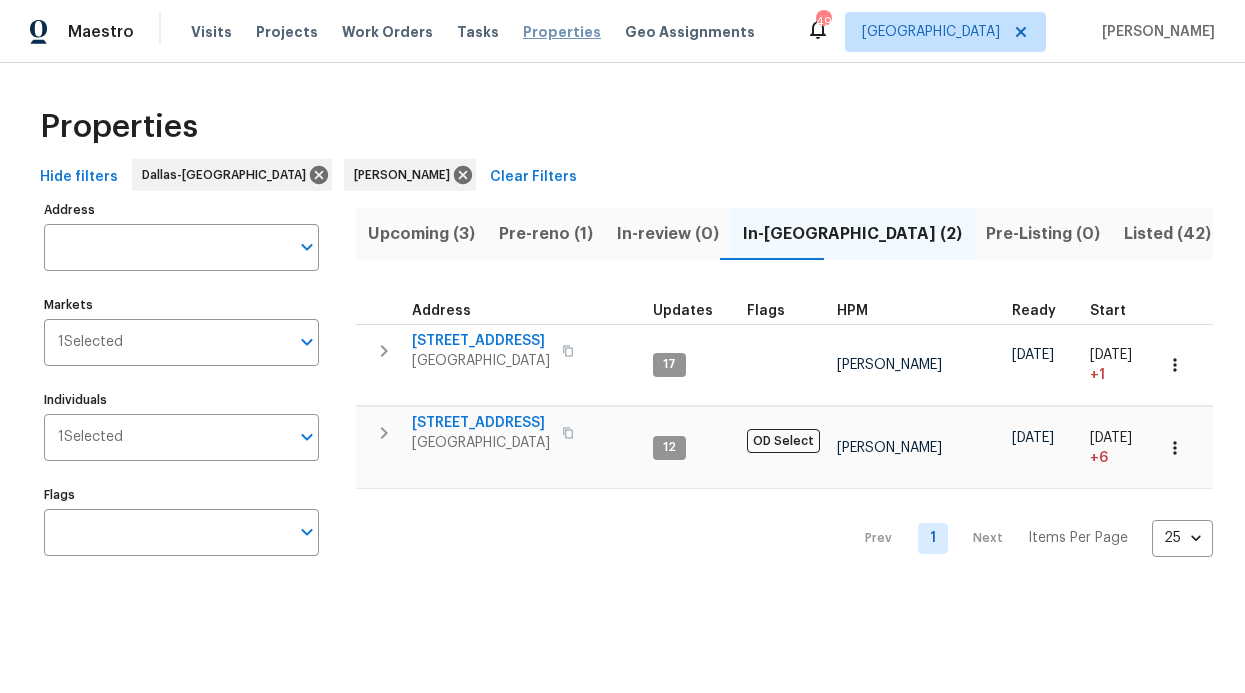 click on "Properties" at bounding box center [562, 32] 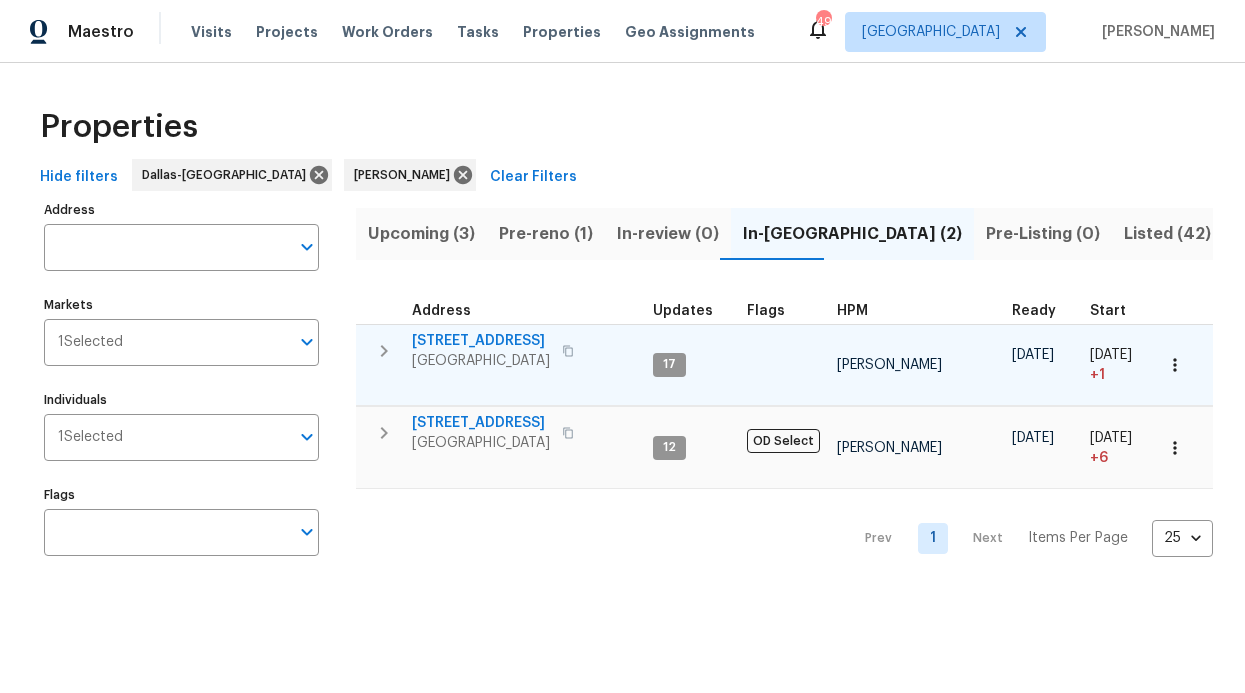 click on "[STREET_ADDRESS]" at bounding box center [481, 341] 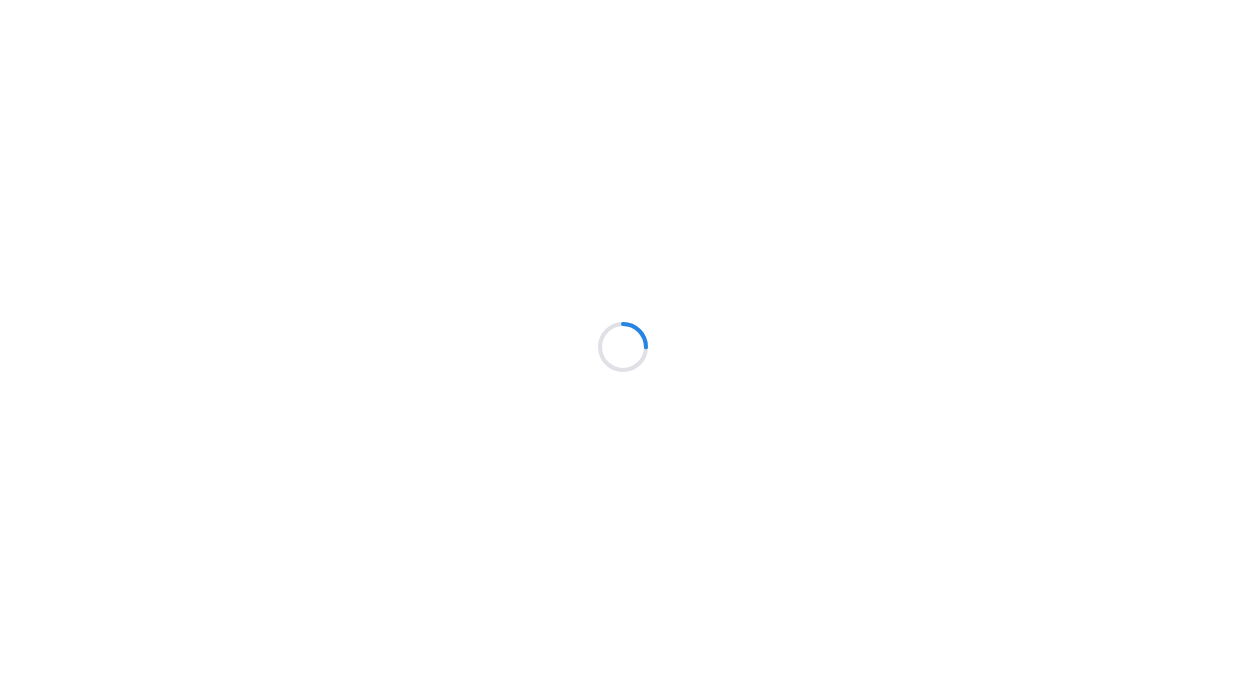 scroll, scrollTop: 0, scrollLeft: 0, axis: both 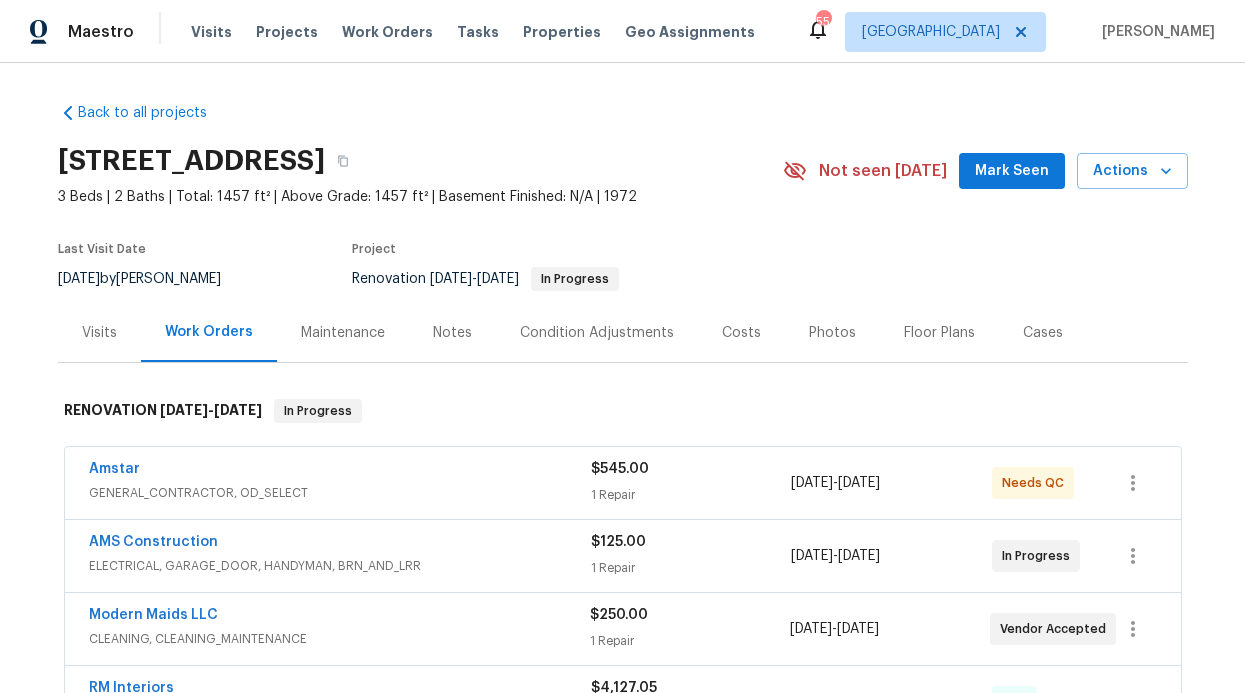click on "Mark Seen" at bounding box center (1012, 171) 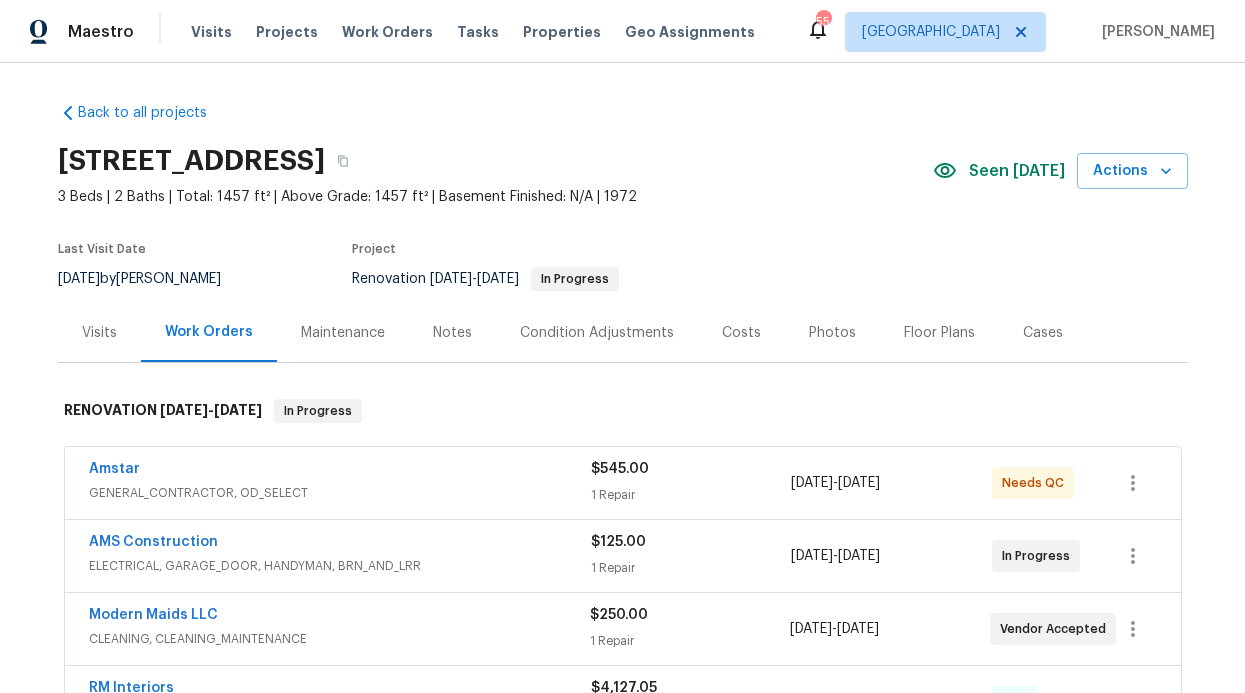 click on "Amstar" at bounding box center [340, 471] 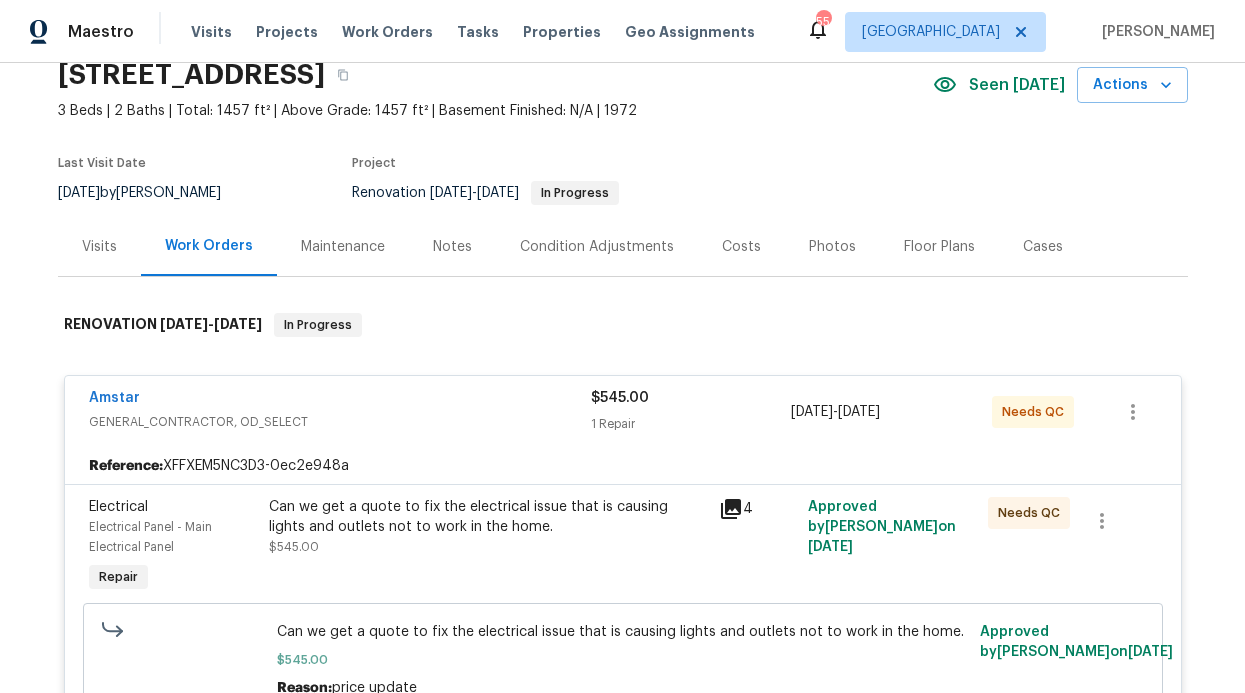 scroll, scrollTop: 98, scrollLeft: 0, axis: vertical 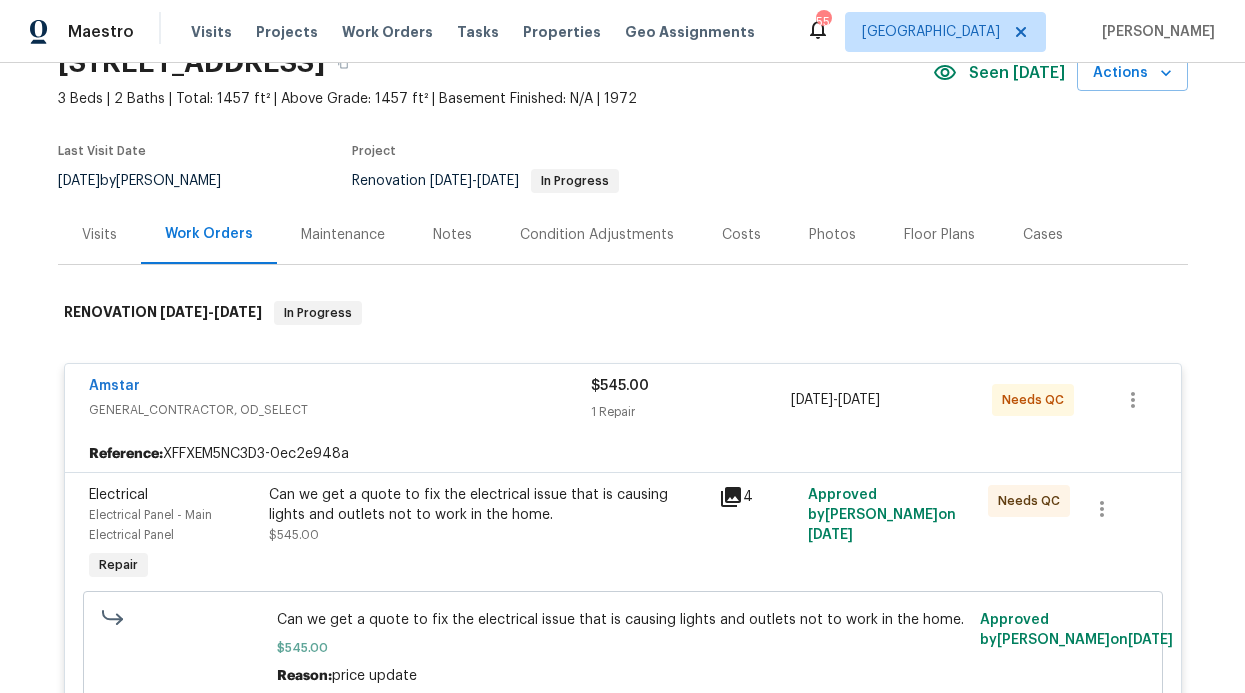 click on "Can we get a quote to fix the electrical issue that is causing lights and outlets not to work in the home. $545.00" at bounding box center [488, 515] 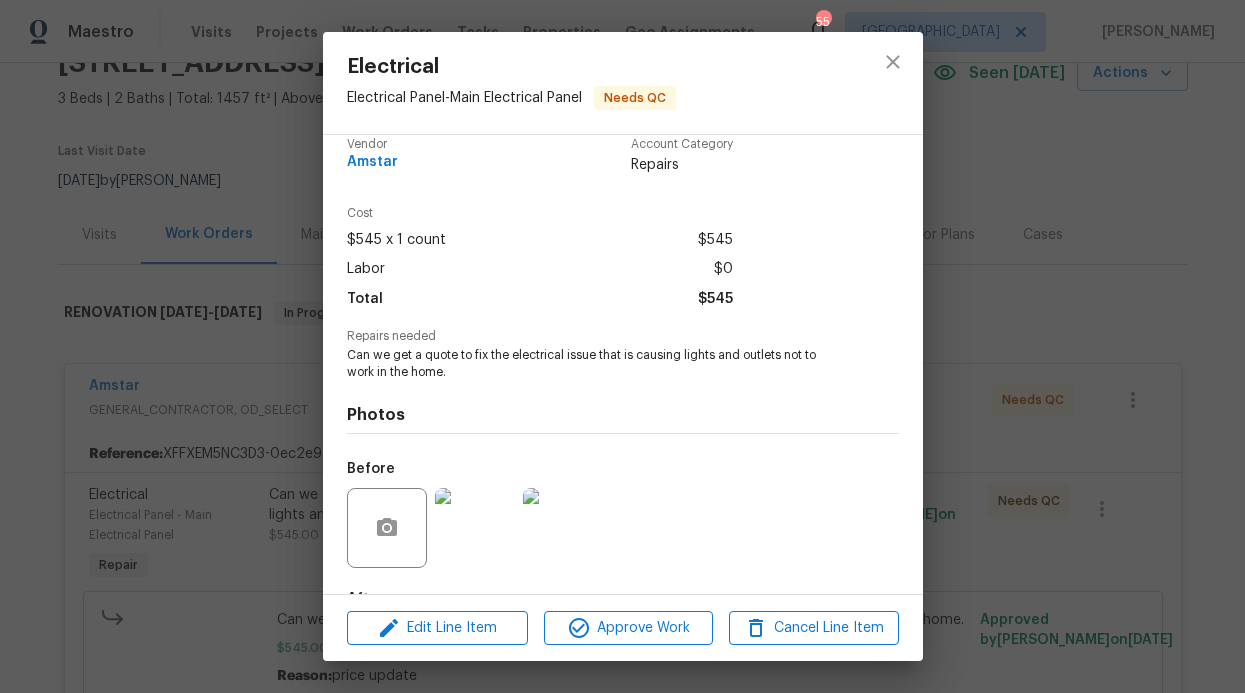 scroll, scrollTop: 27, scrollLeft: 0, axis: vertical 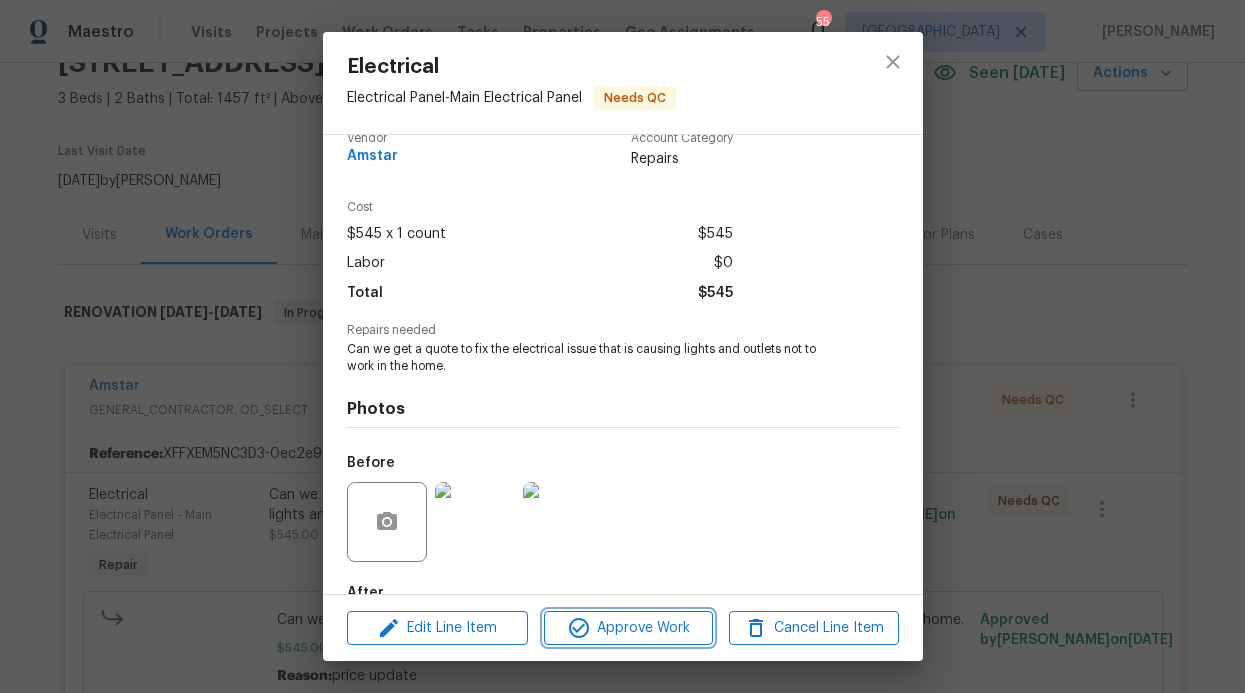 click on "Approve Work" at bounding box center [628, 628] 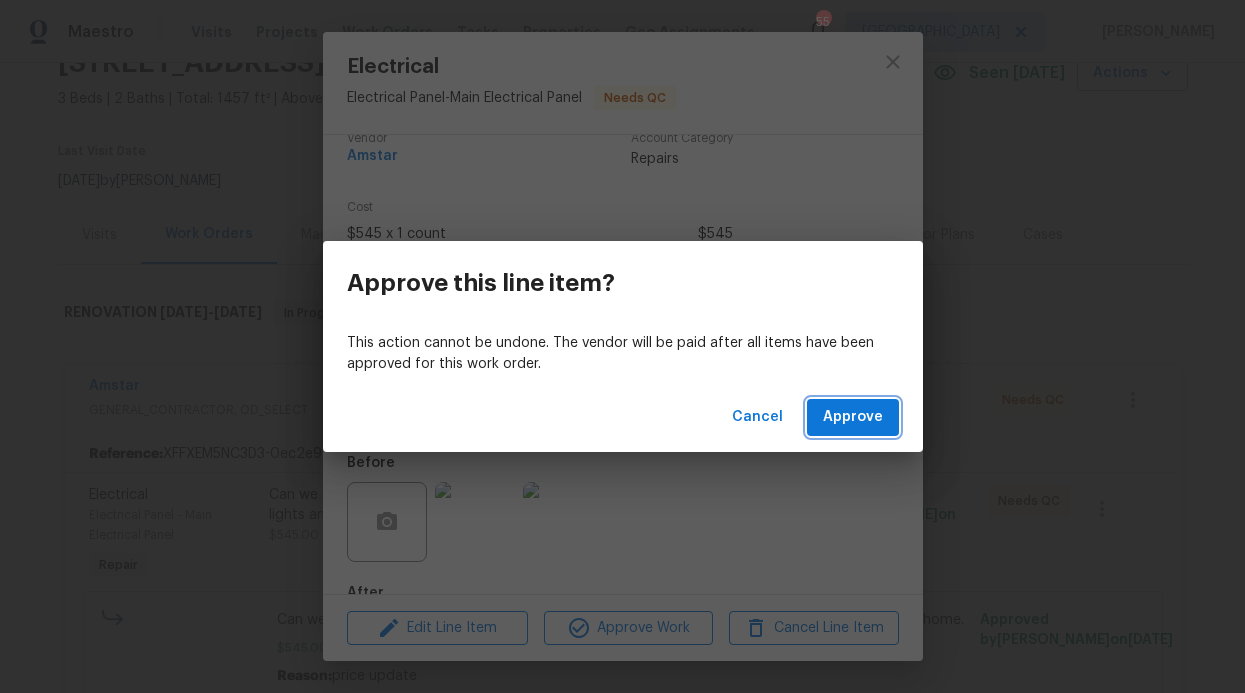 click on "Approve" at bounding box center [853, 417] 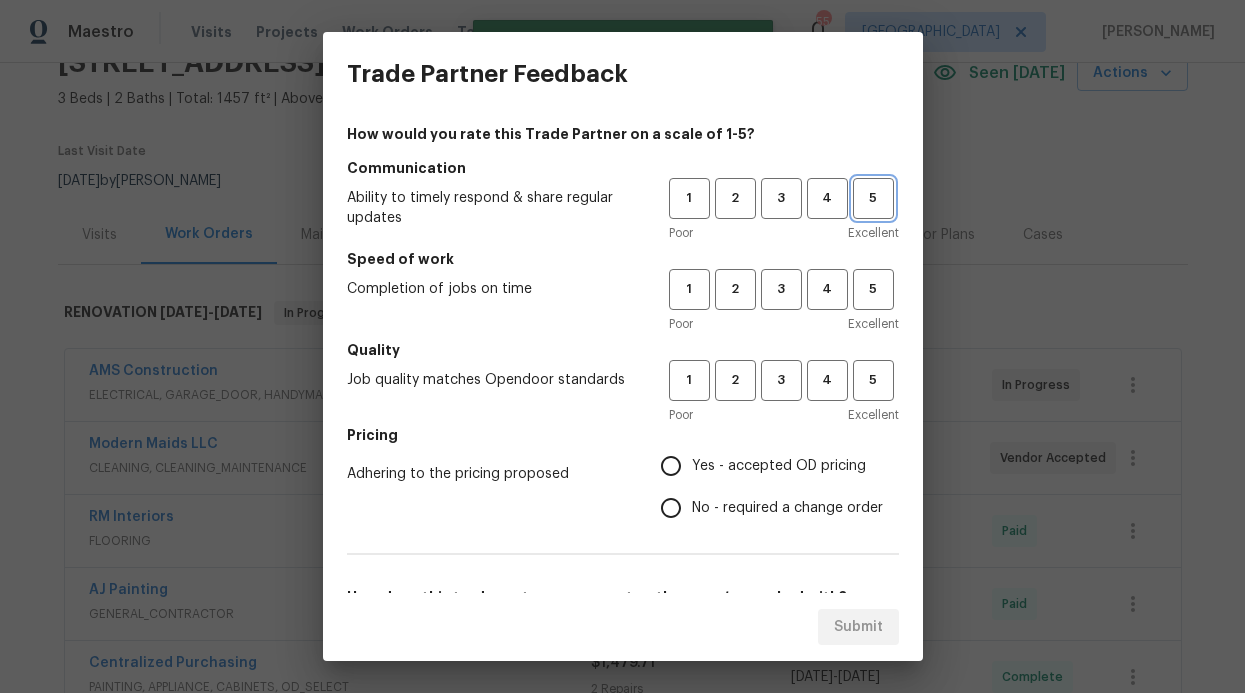 click on "5" at bounding box center [873, 198] 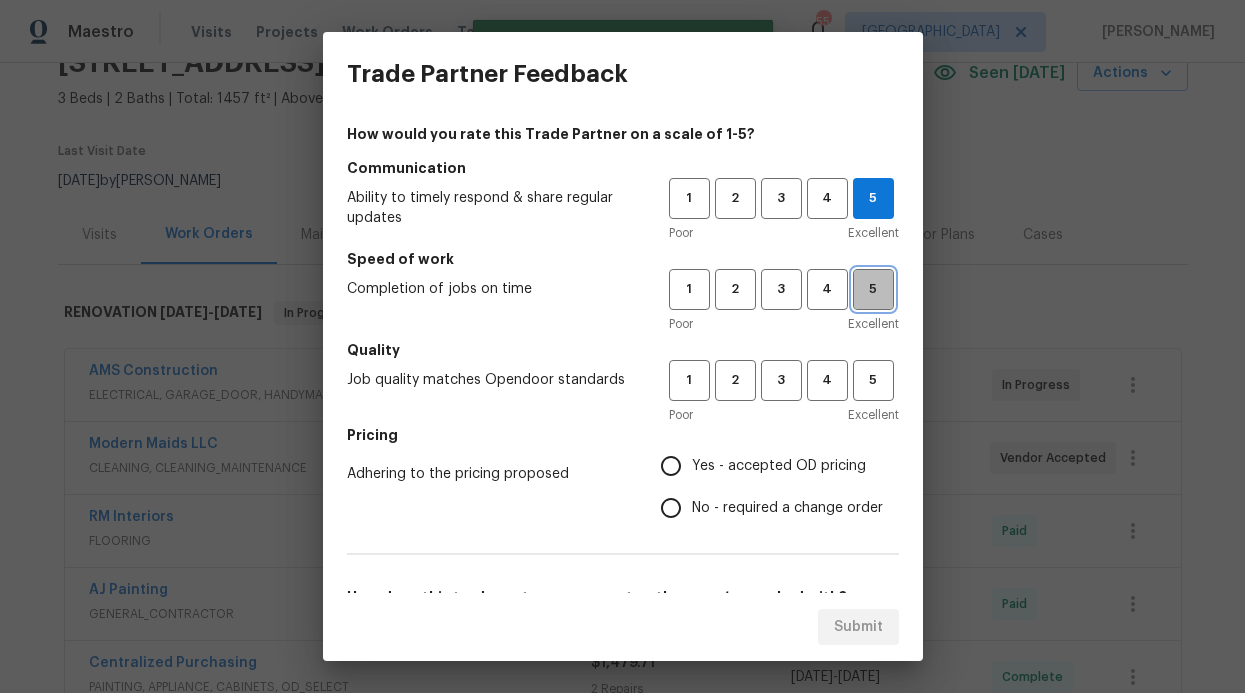 click on "5" at bounding box center (873, 289) 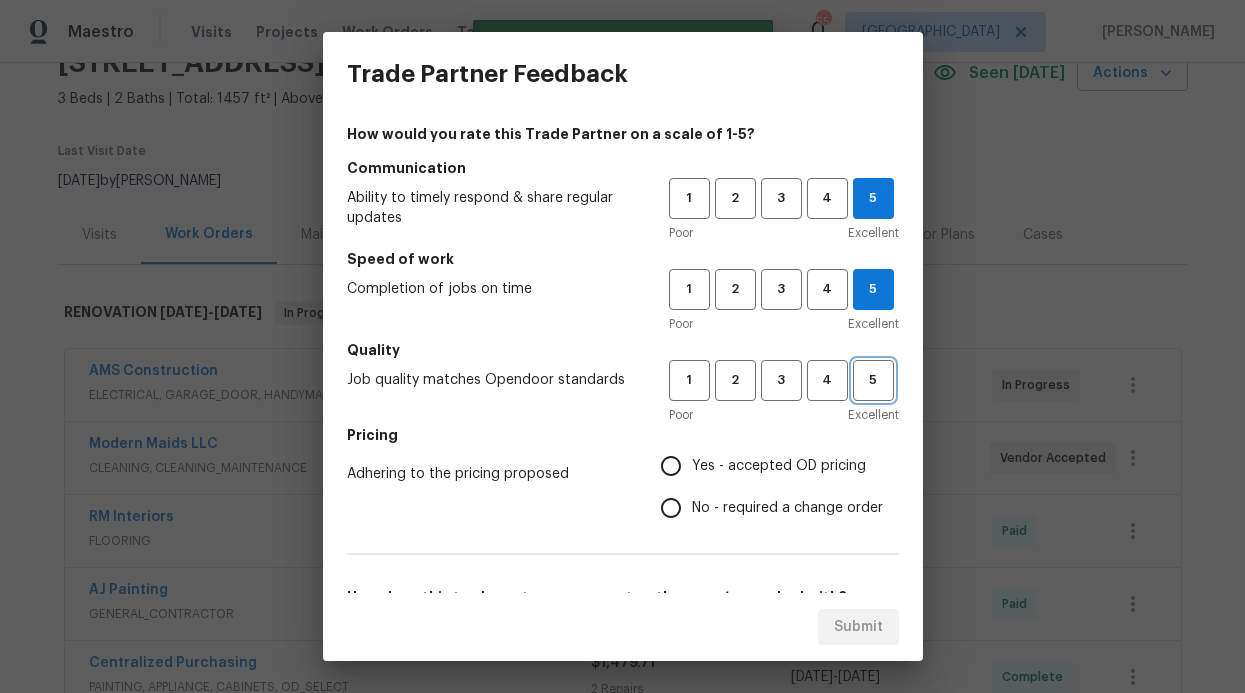 click on "5" at bounding box center [873, 380] 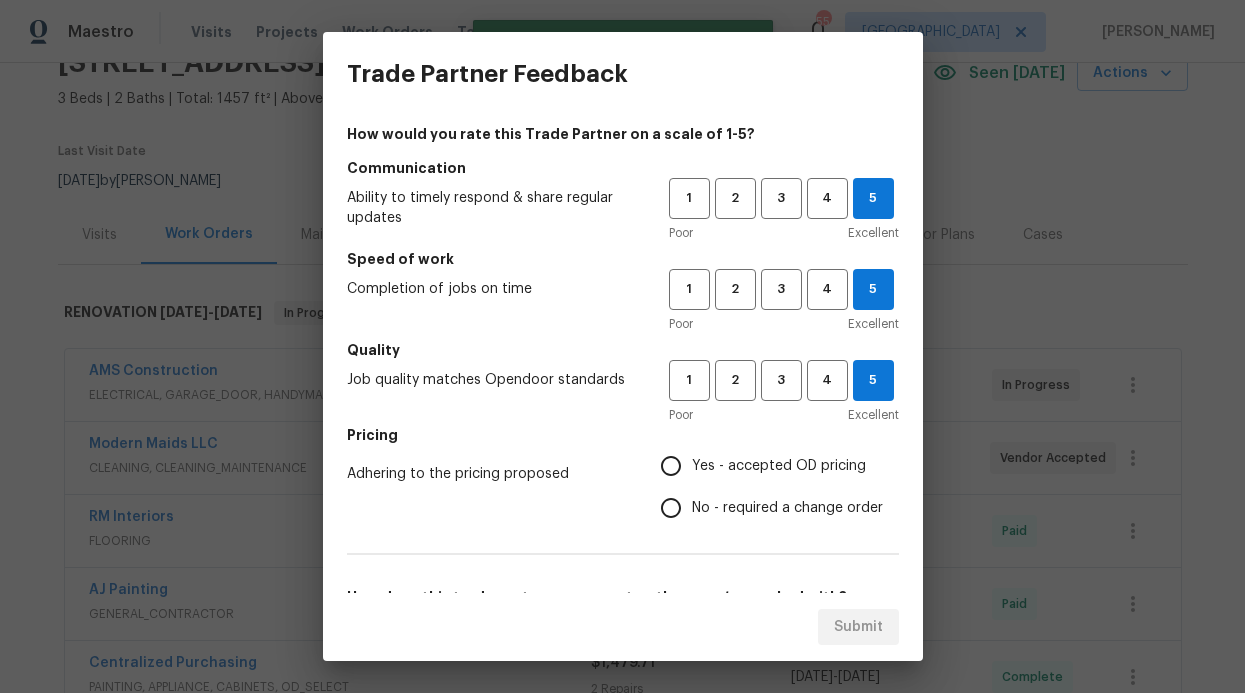 click on "Yes - accepted OD pricing" at bounding box center [766, 466] 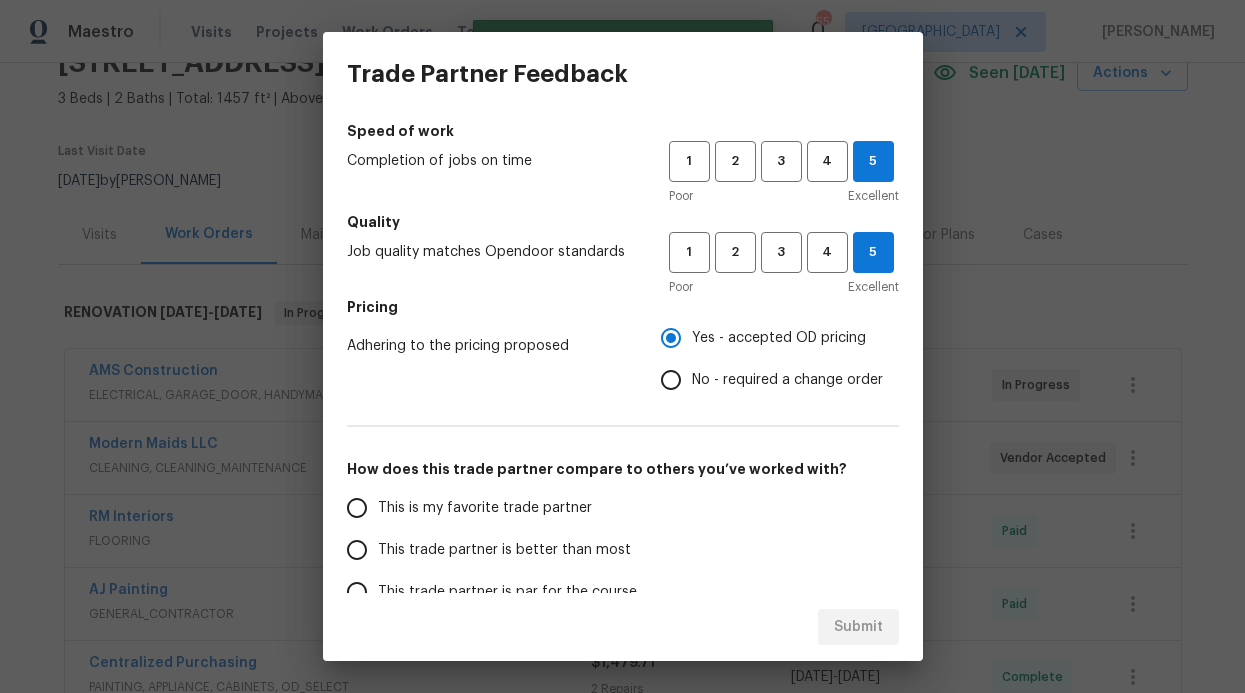 click on "This trade partner is better than most" at bounding box center (494, 550) 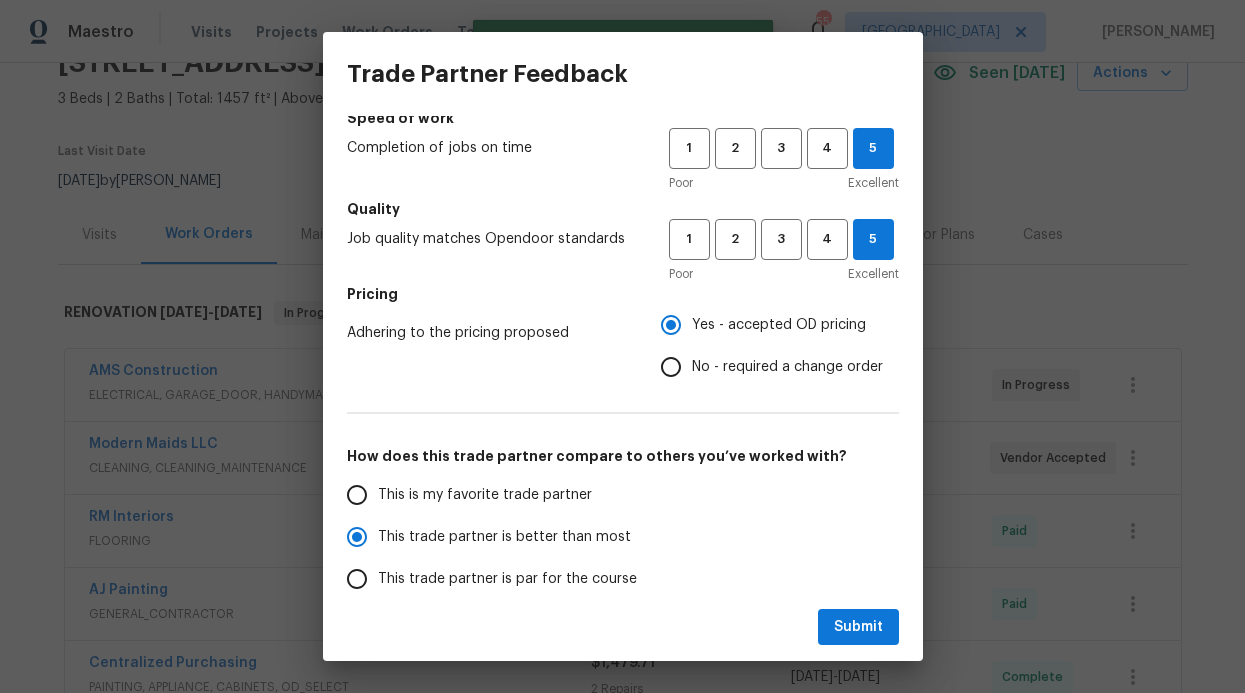 scroll, scrollTop: 231, scrollLeft: 0, axis: vertical 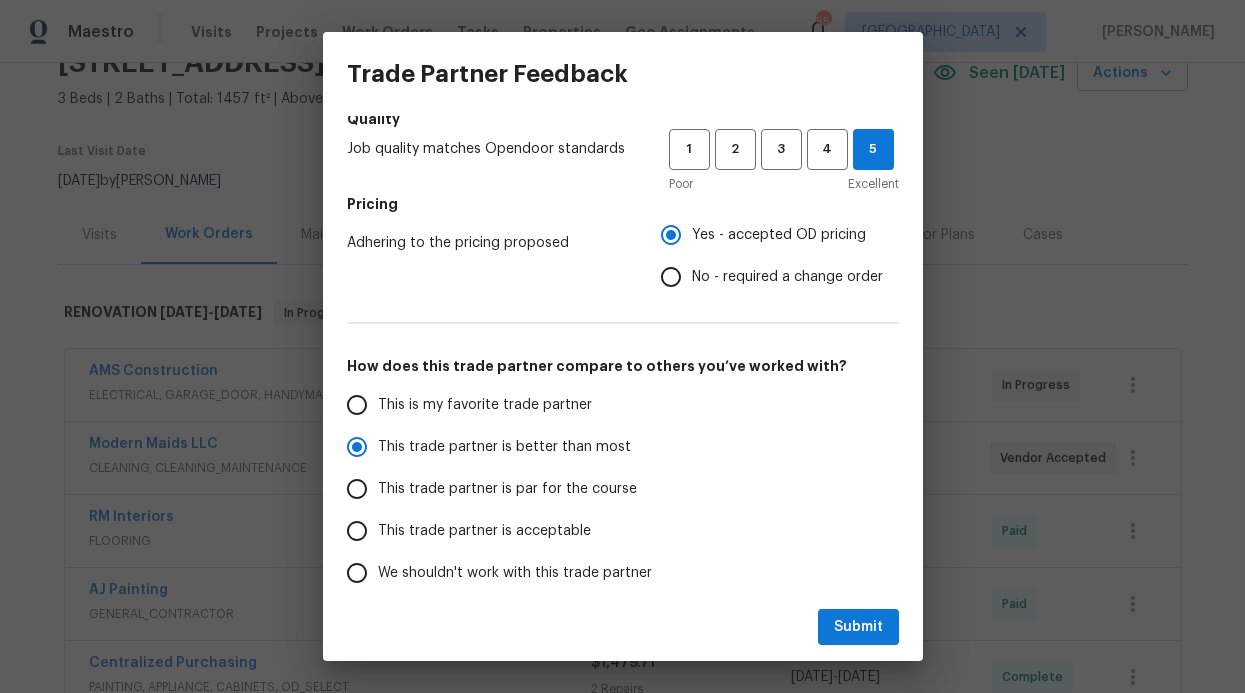 click on "Submit" at bounding box center (623, 627) 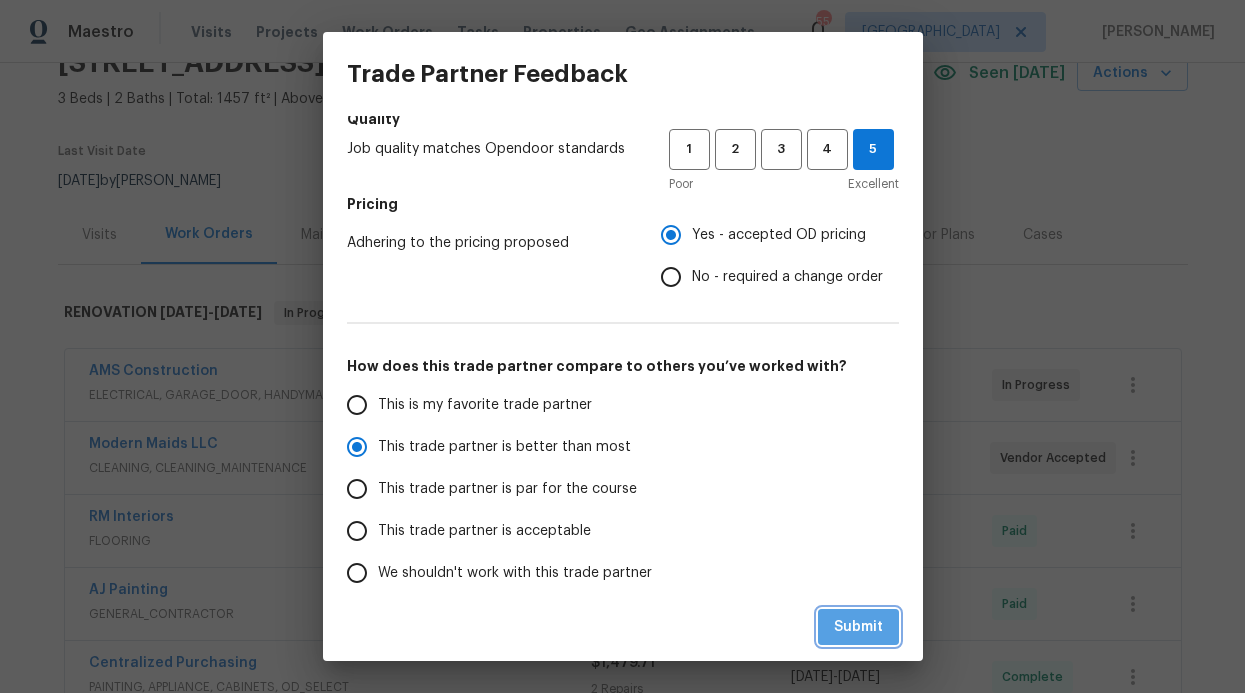 drag, startPoint x: 859, startPoint y: 610, endPoint x: 858, endPoint y: 629, distance: 19.026299 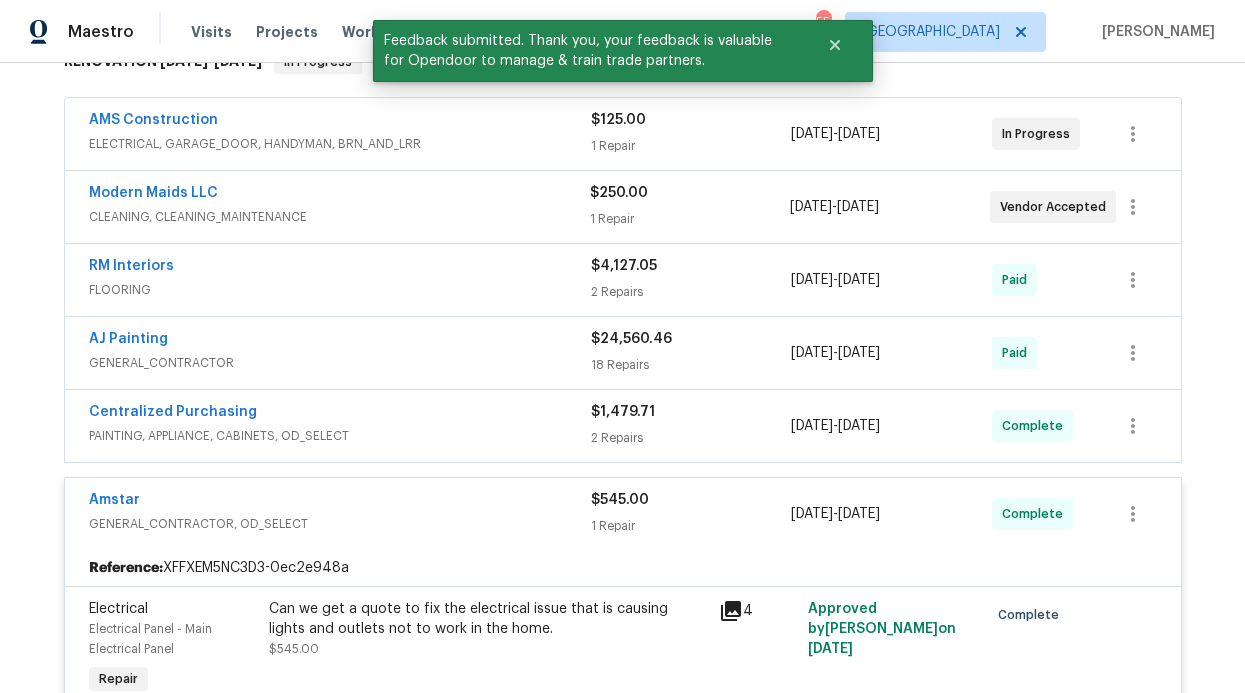 scroll, scrollTop: 353, scrollLeft: 0, axis: vertical 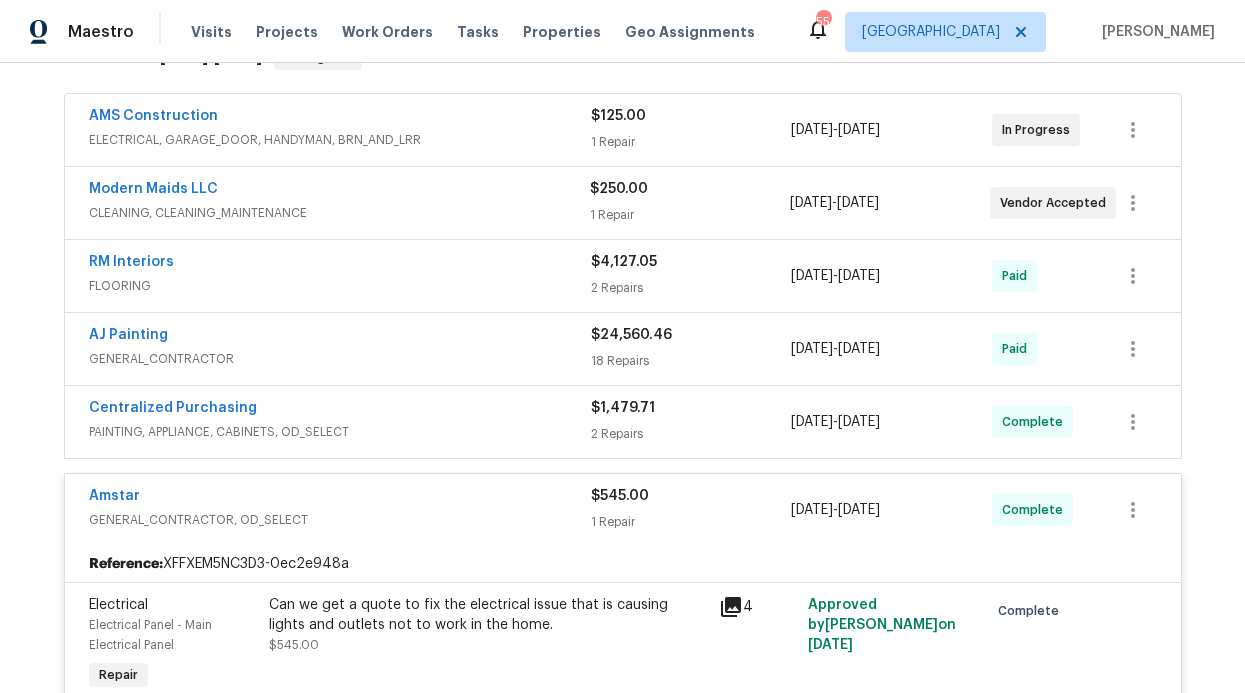 click on "AMS Construction" at bounding box center [340, 118] 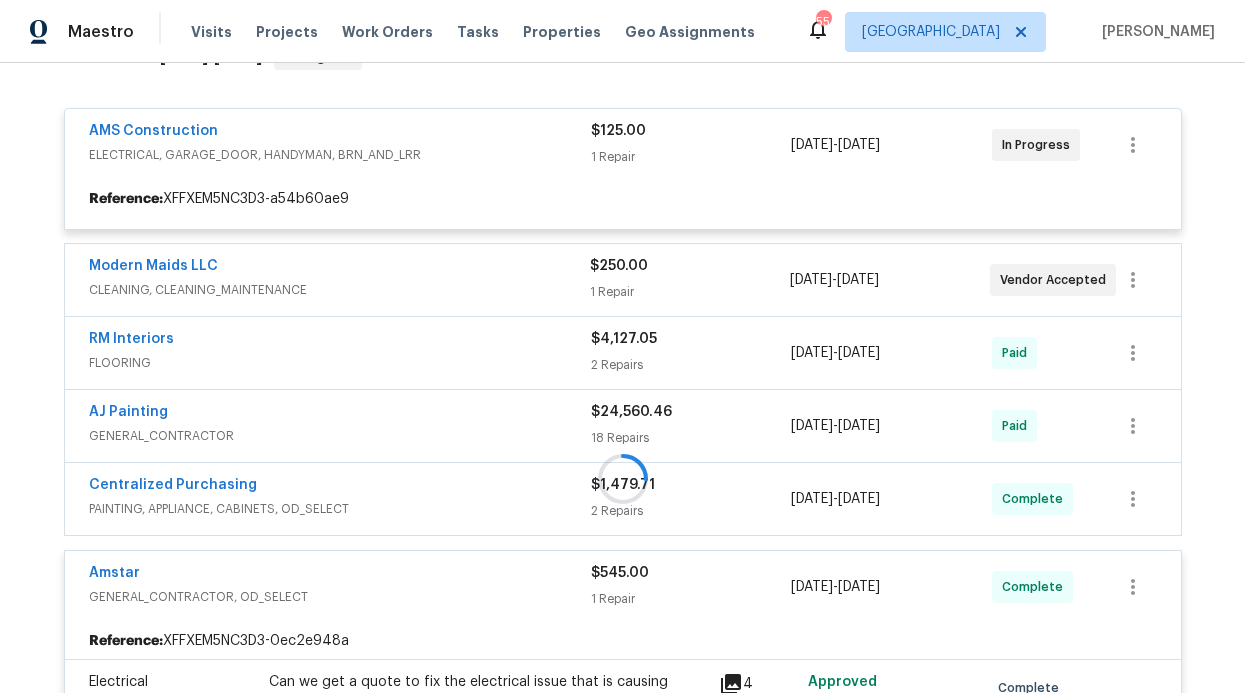 click at bounding box center [623, 478] 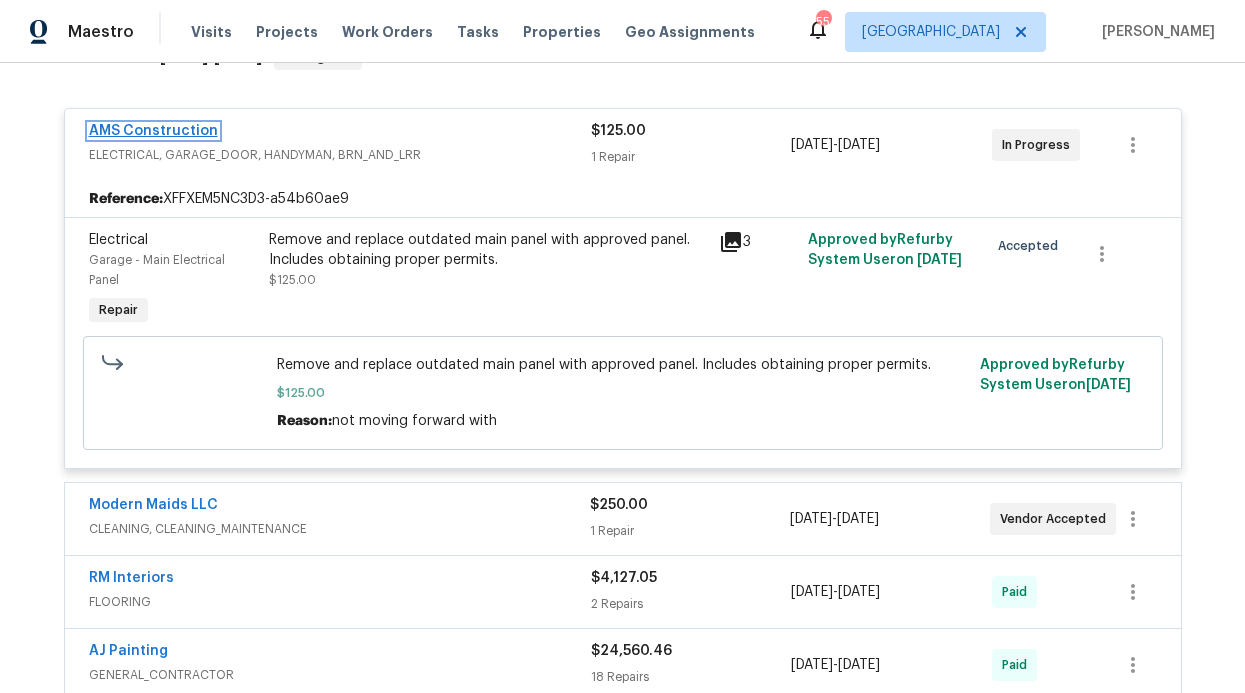 click on "AMS Construction" at bounding box center [153, 131] 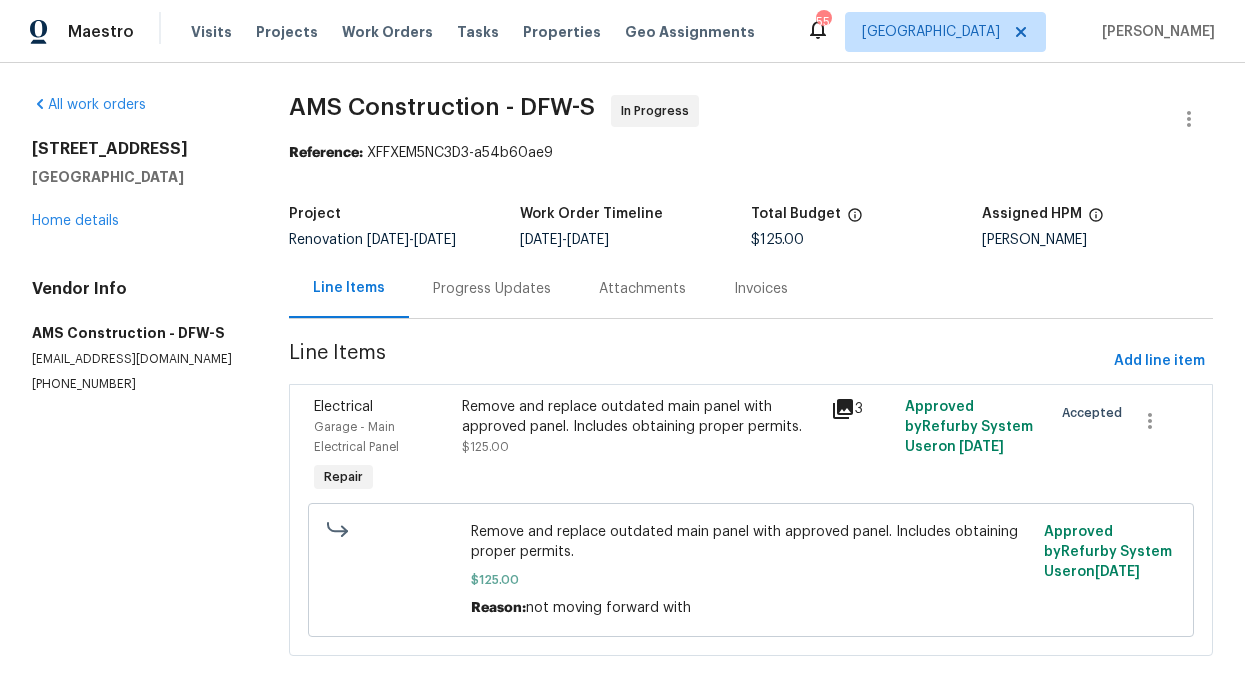 click on "Attachments" at bounding box center (642, 289) 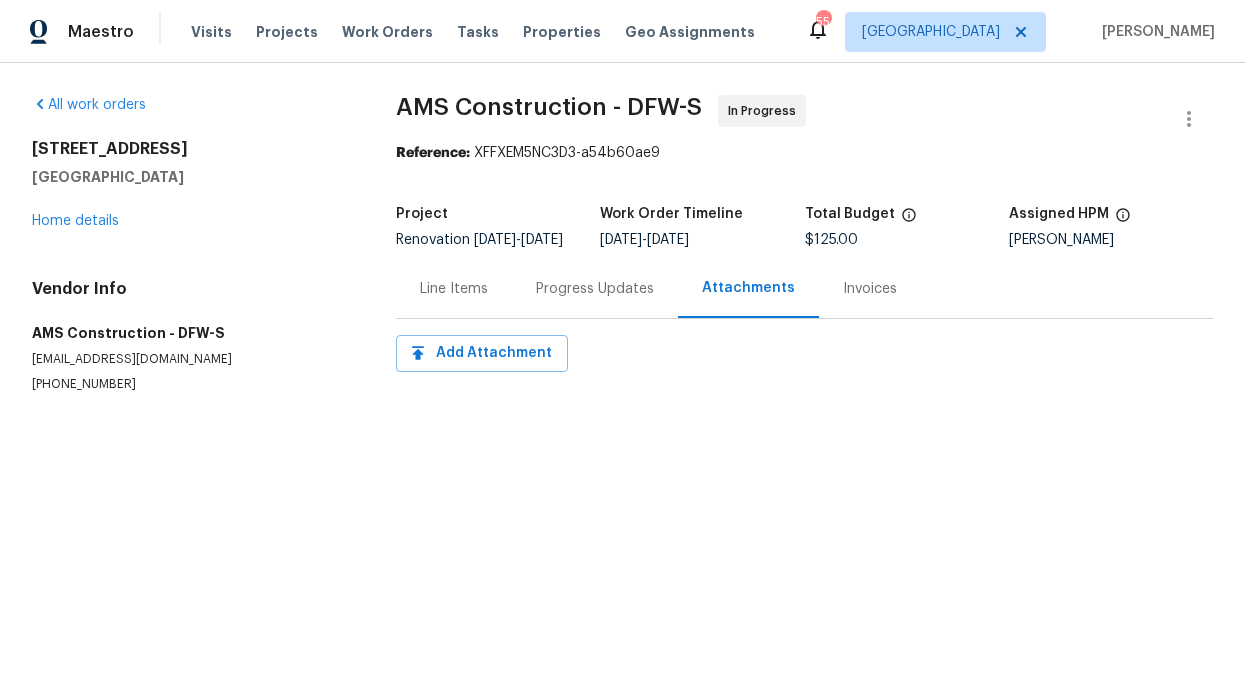 click on "Progress Updates" at bounding box center [595, 288] 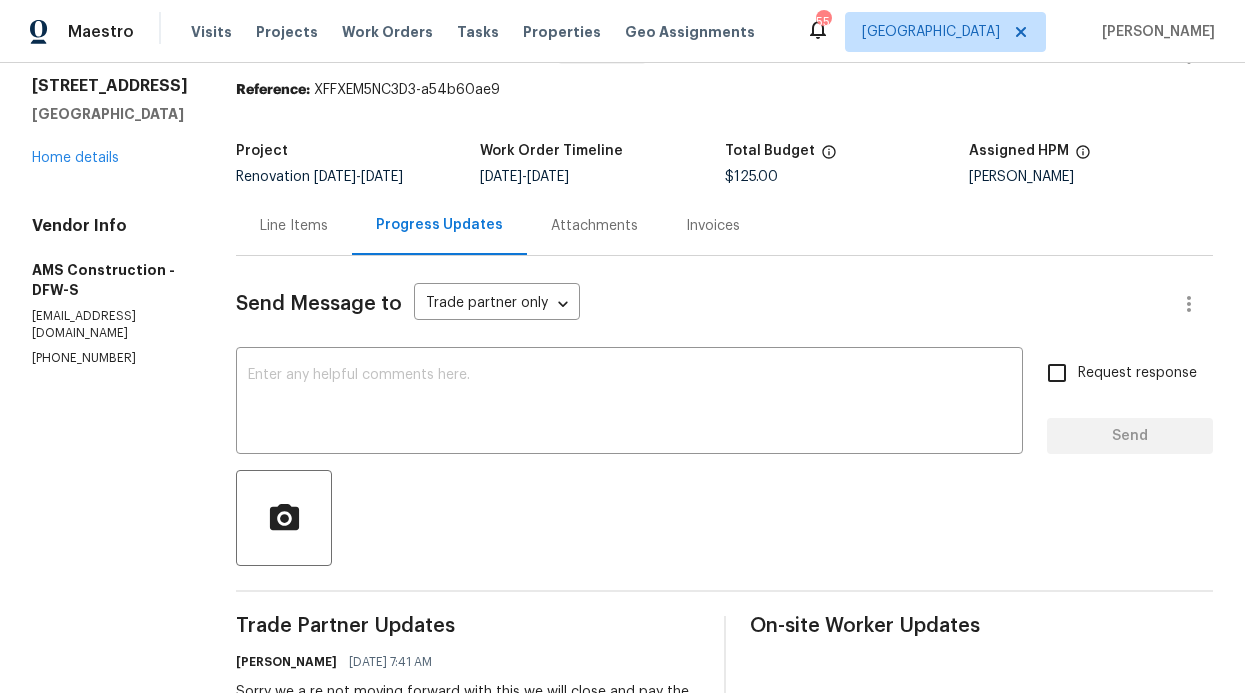 scroll, scrollTop: 0, scrollLeft: 0, axis: both 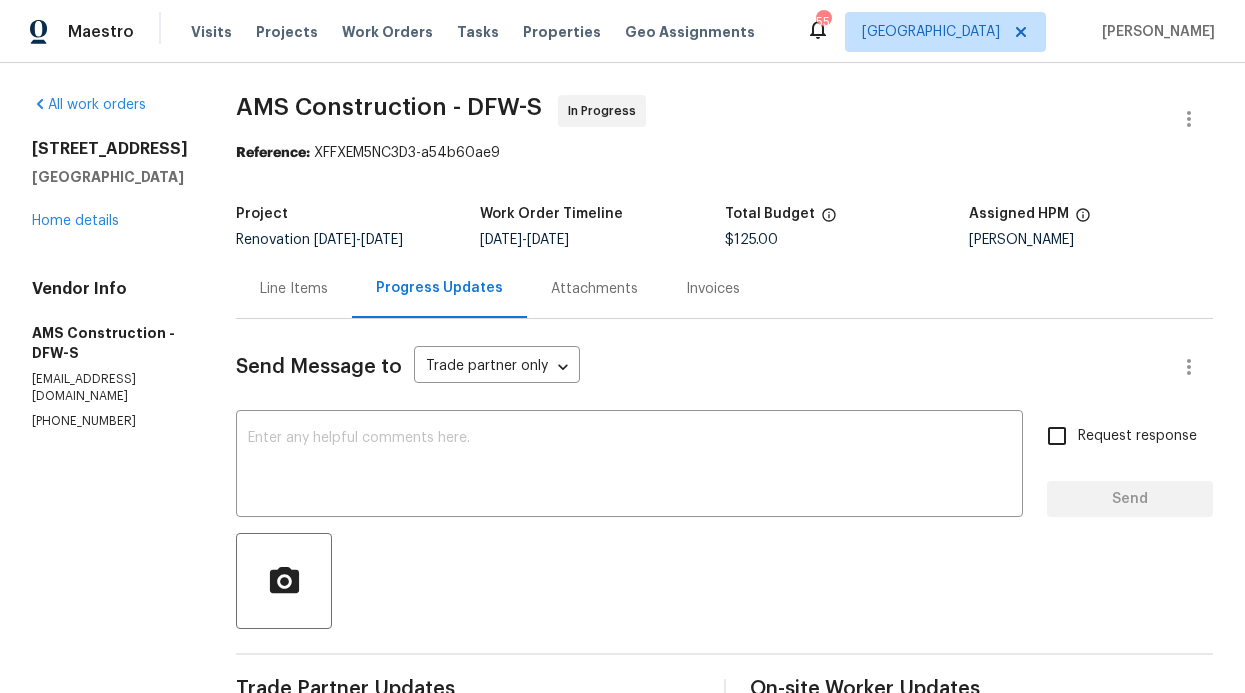 click on "Request response" at bounding box center (1057, 436) 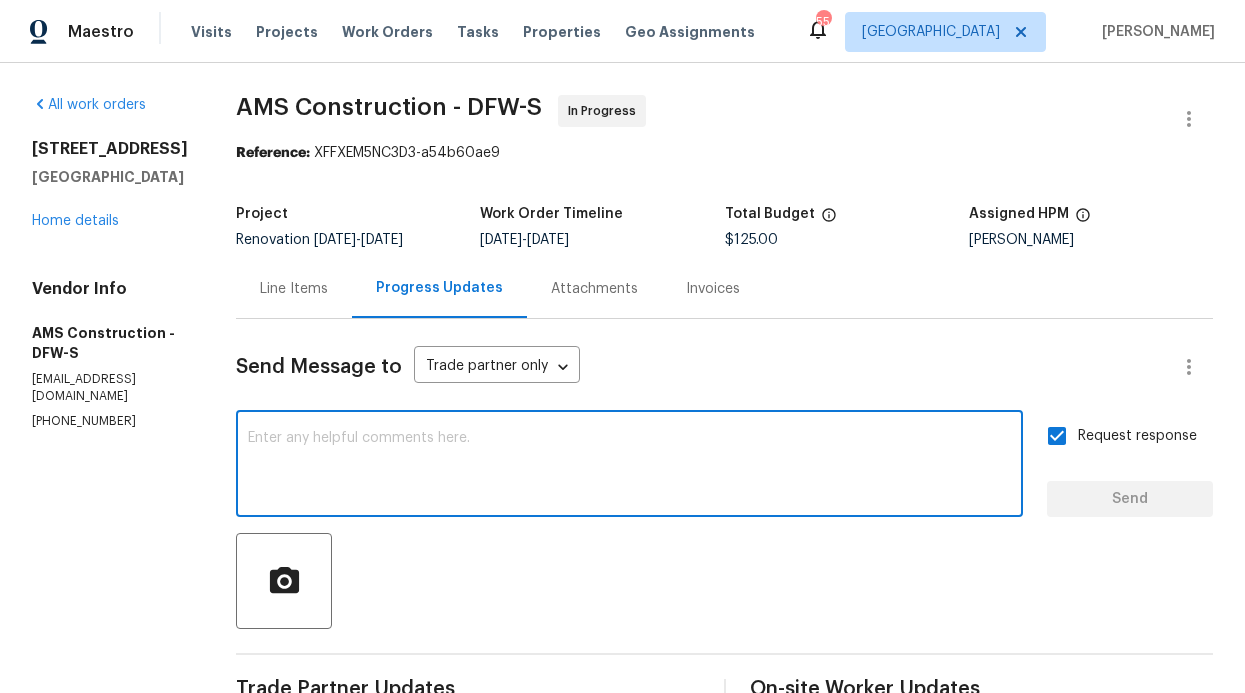 click at bounding box center [629, 466] 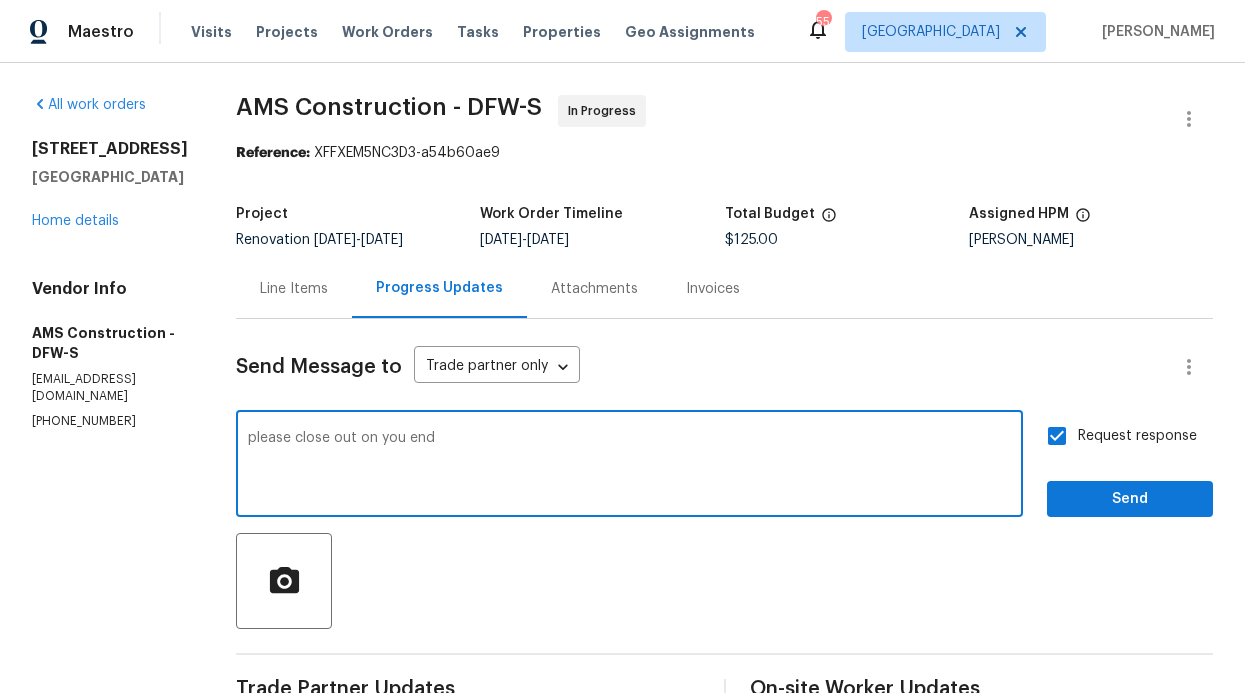 type on "please close out on you end" 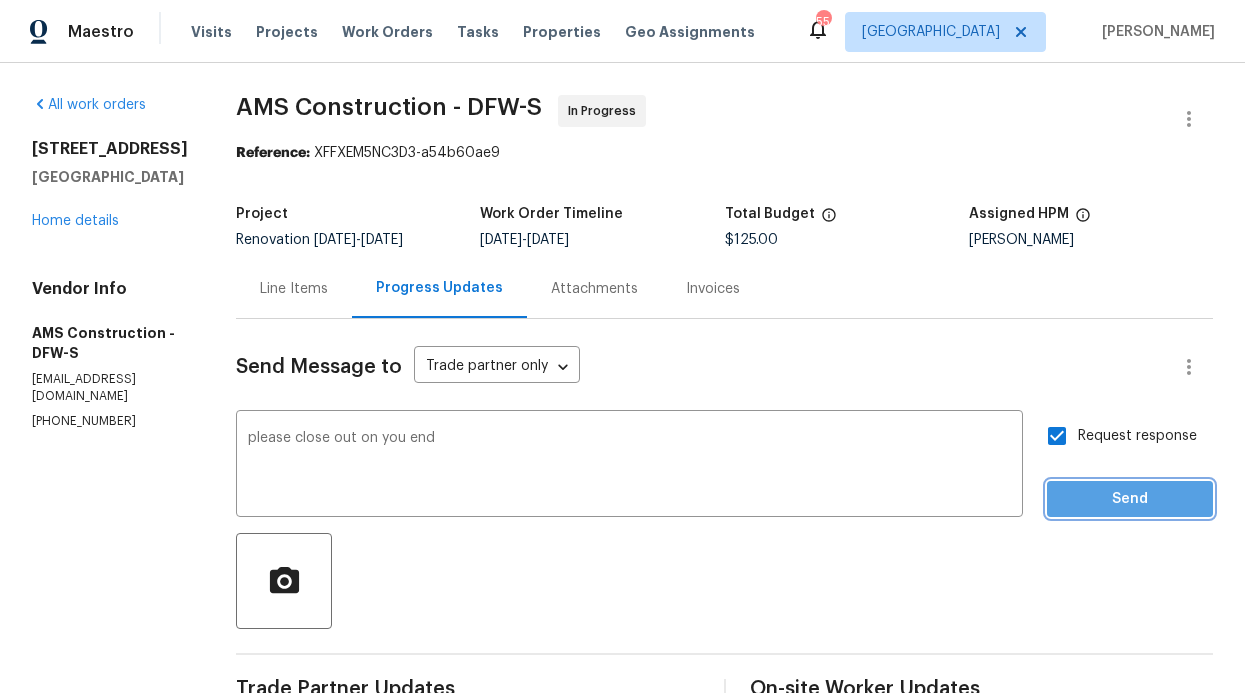 click on "Send" at bounding box center [1130, 499] 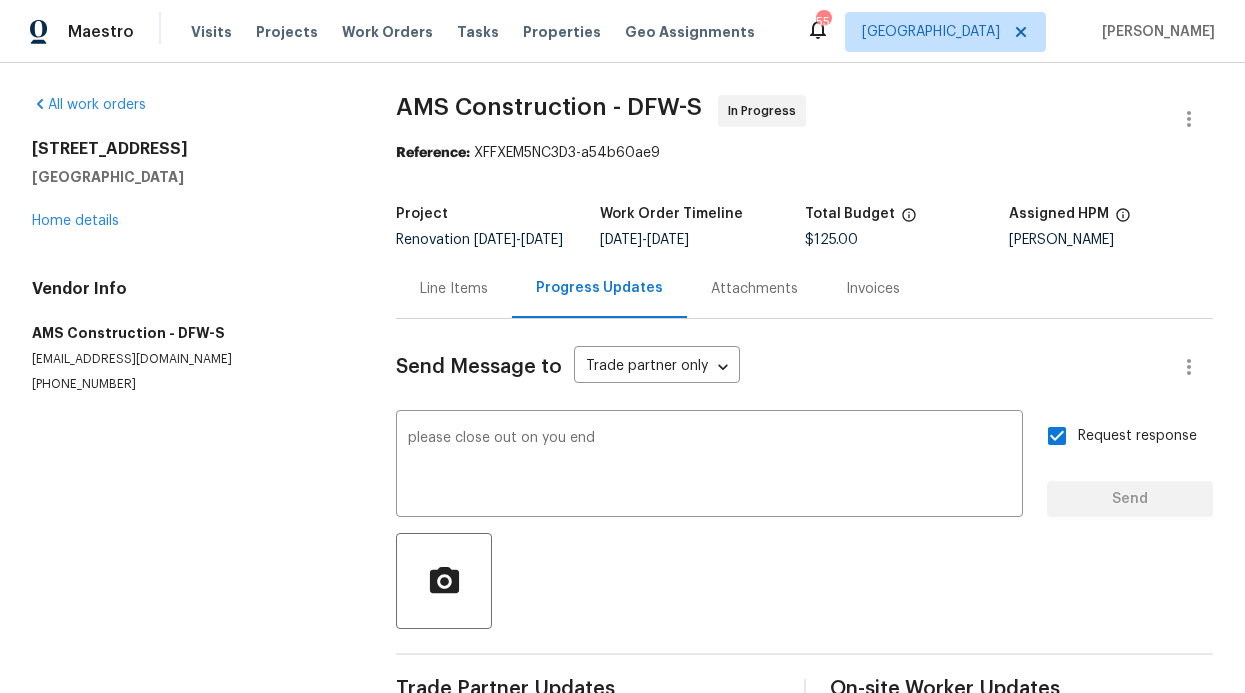 type 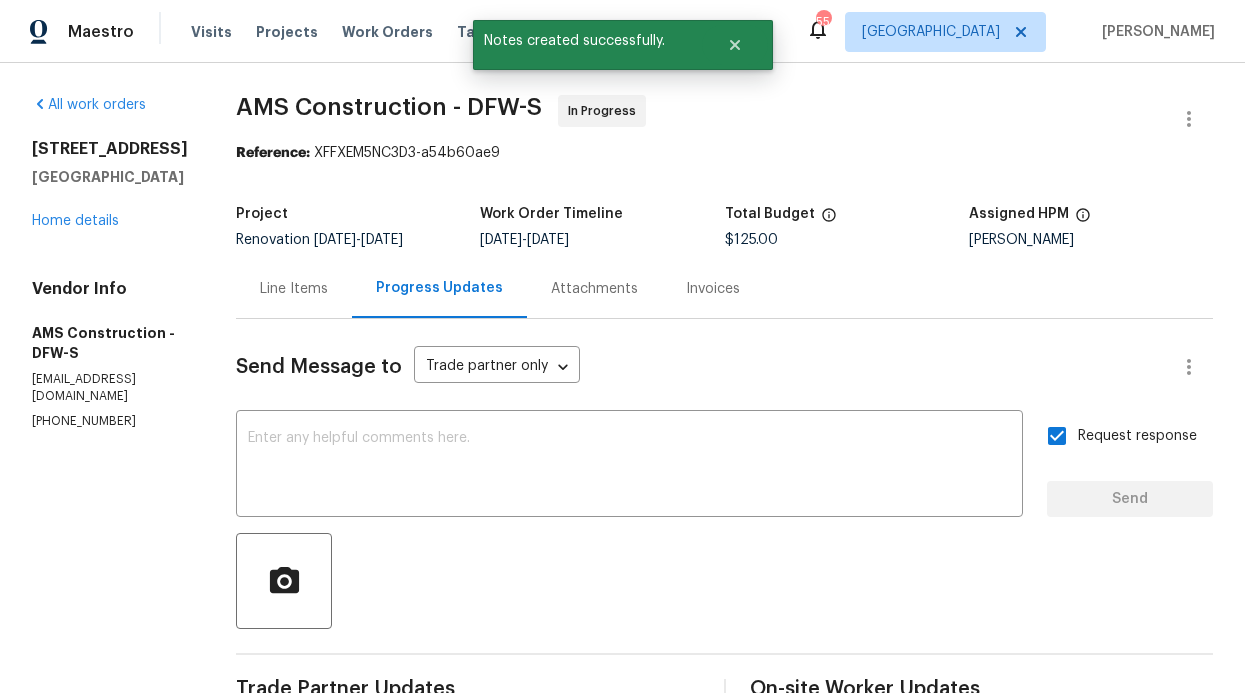 click on "Line Items" at bounding box center (294, 288) 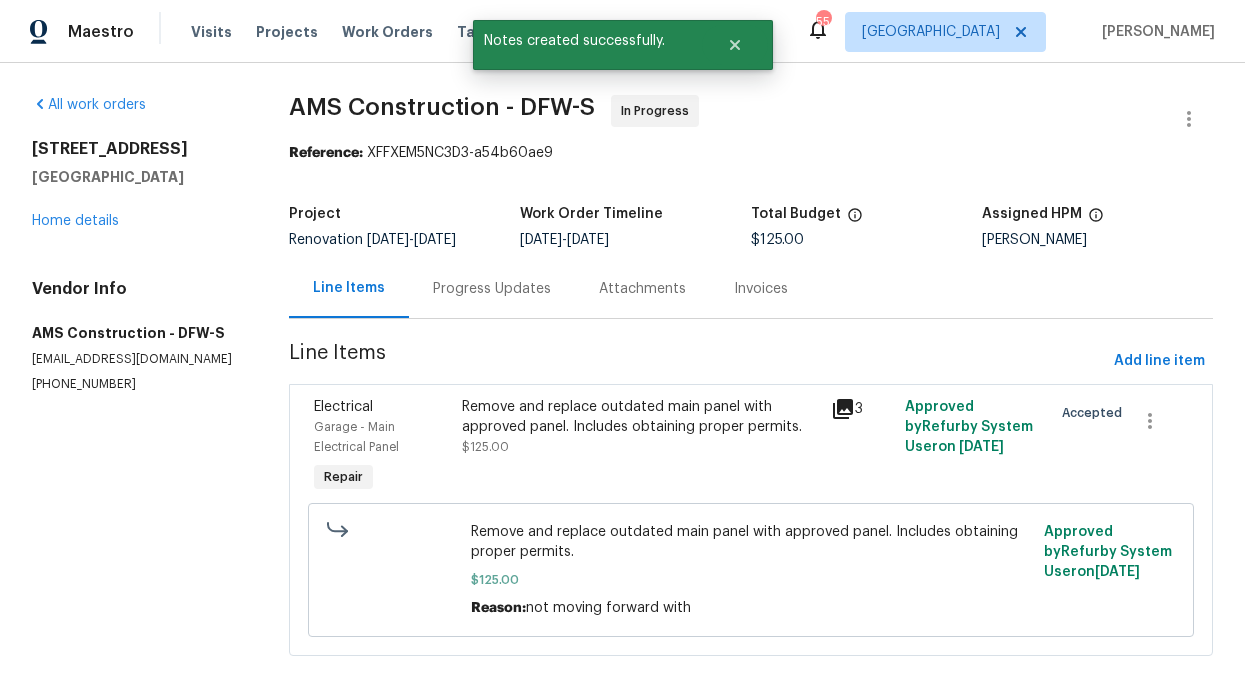 click on "All work orders 2712 Raintree Dr Plano, TX 75074 Home details Vendor Info AMS Construction - DFW-S opendoor@amsgc.com (469) 363-1173" at bounding box center [136, 244] 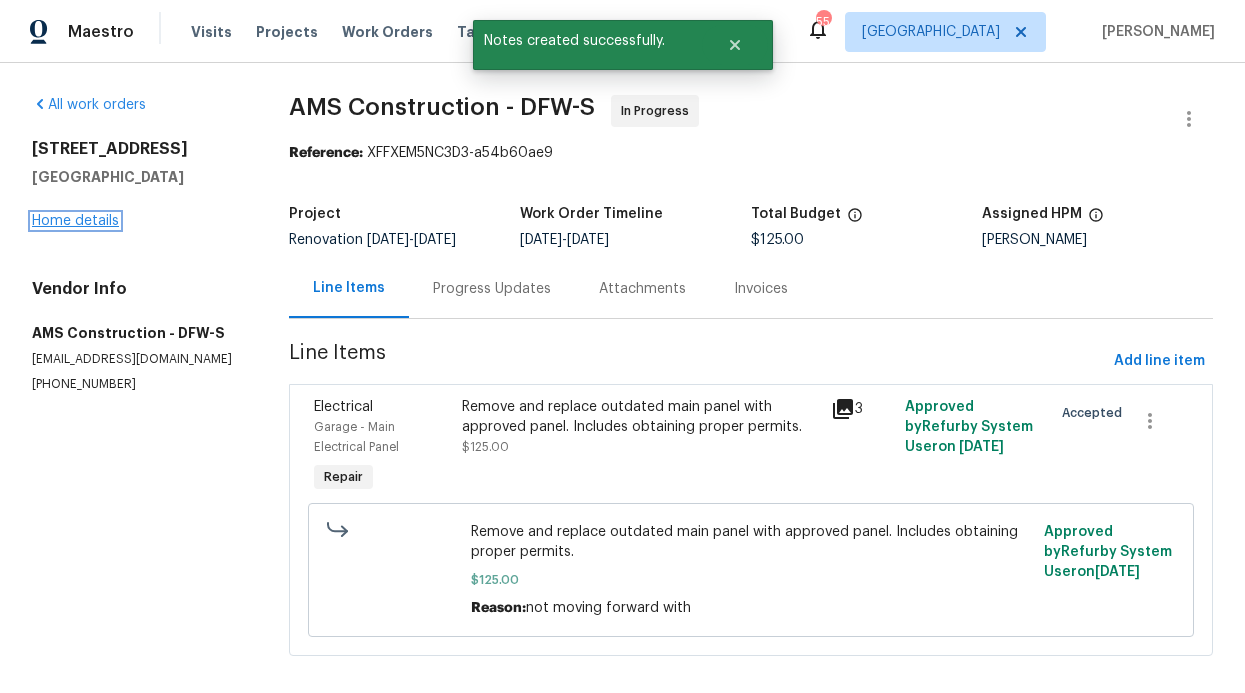 click on "Home details" at bounding box center (75, 221) 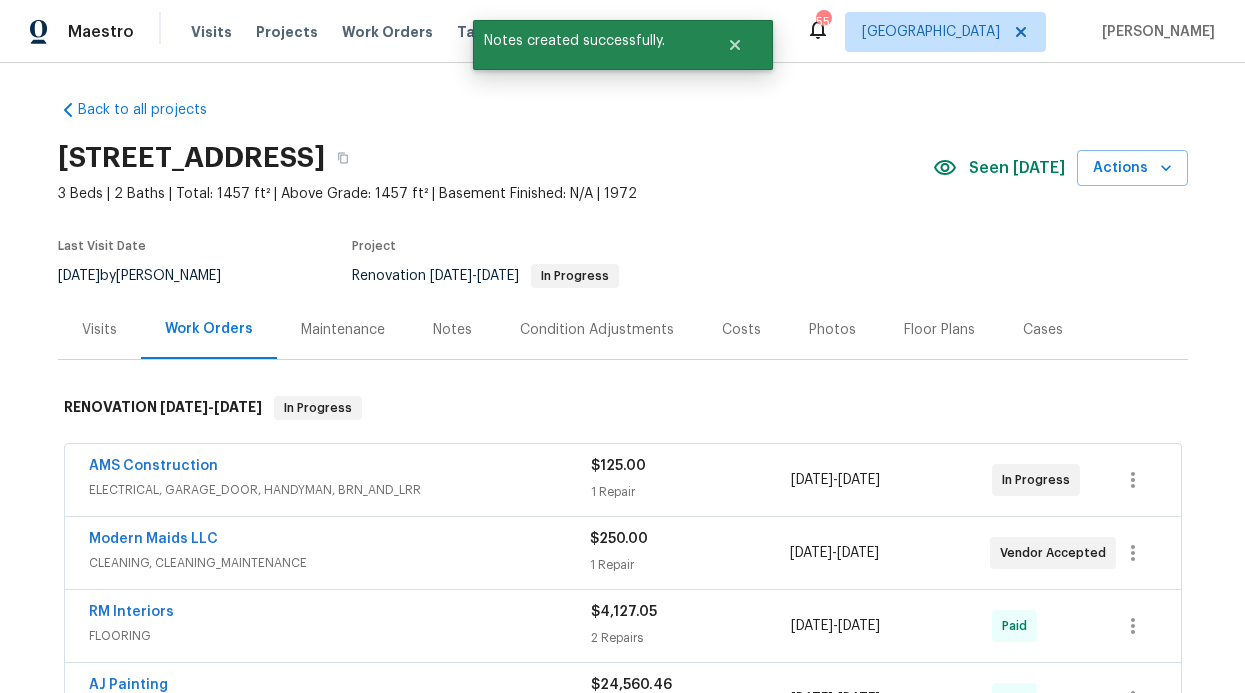 scroll, scrollTop: 4, scrollLeft: 0, axis: vertical 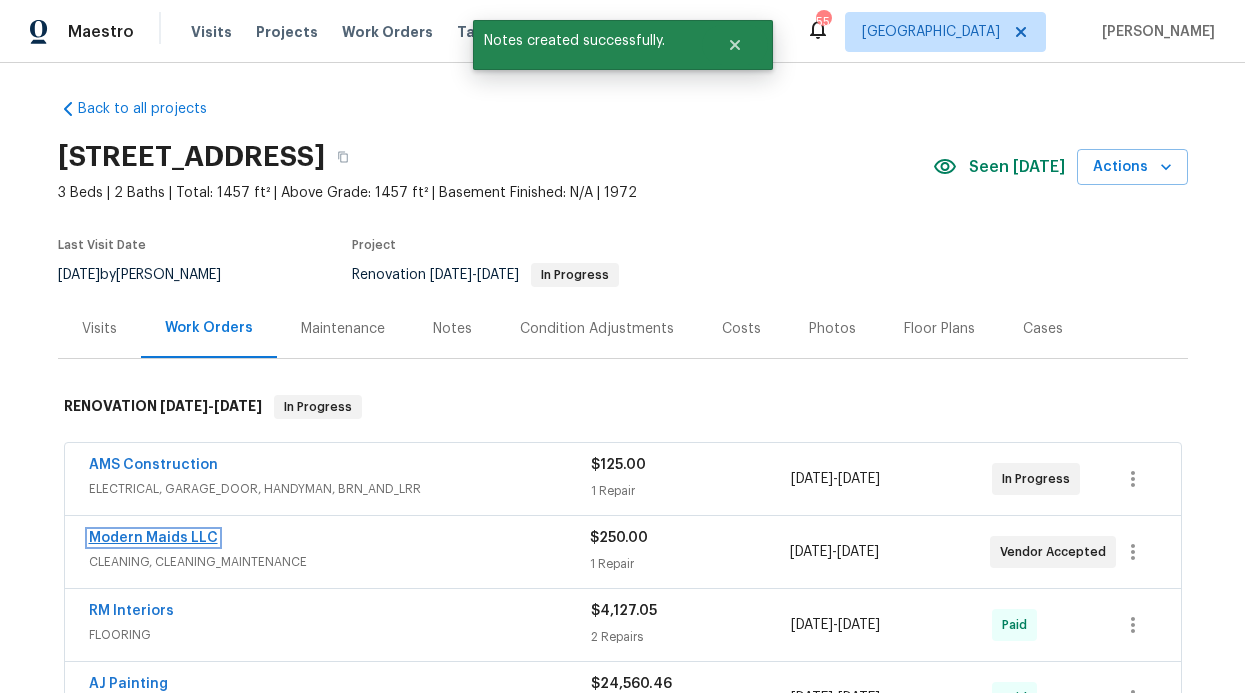 click on "Modern Maids LLC" at bounding box center (153, 538) 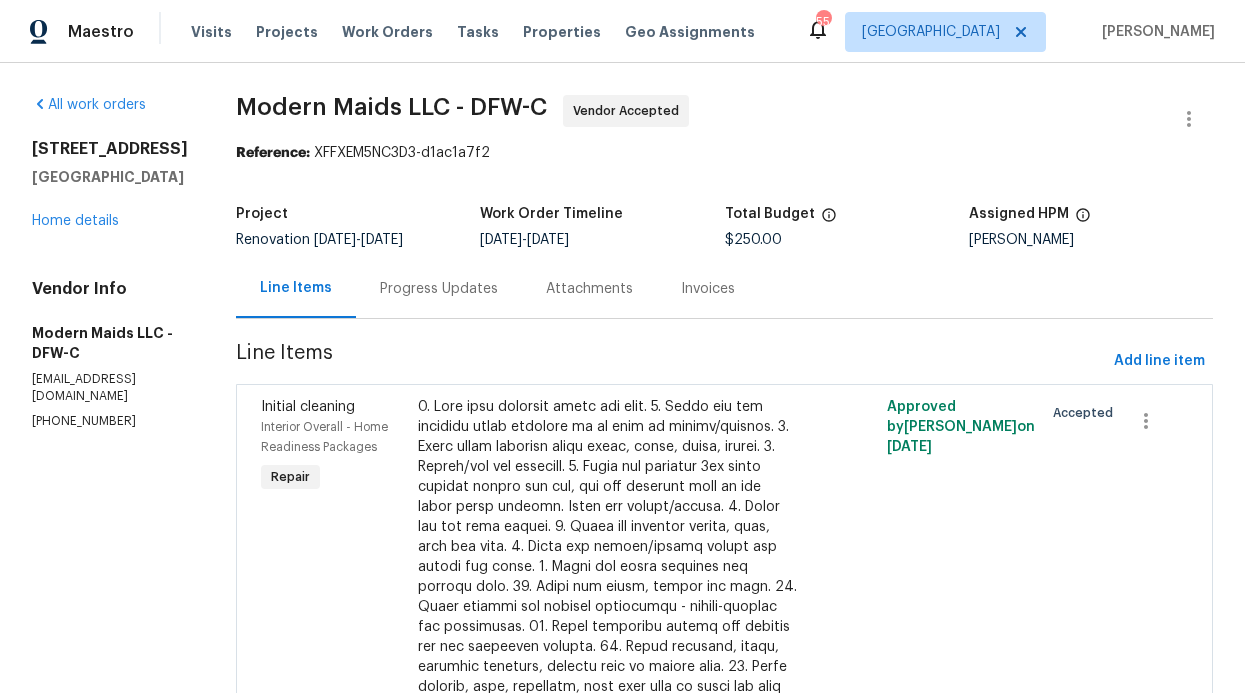 click on "Progress Updates" at bounding box center (439, 289) 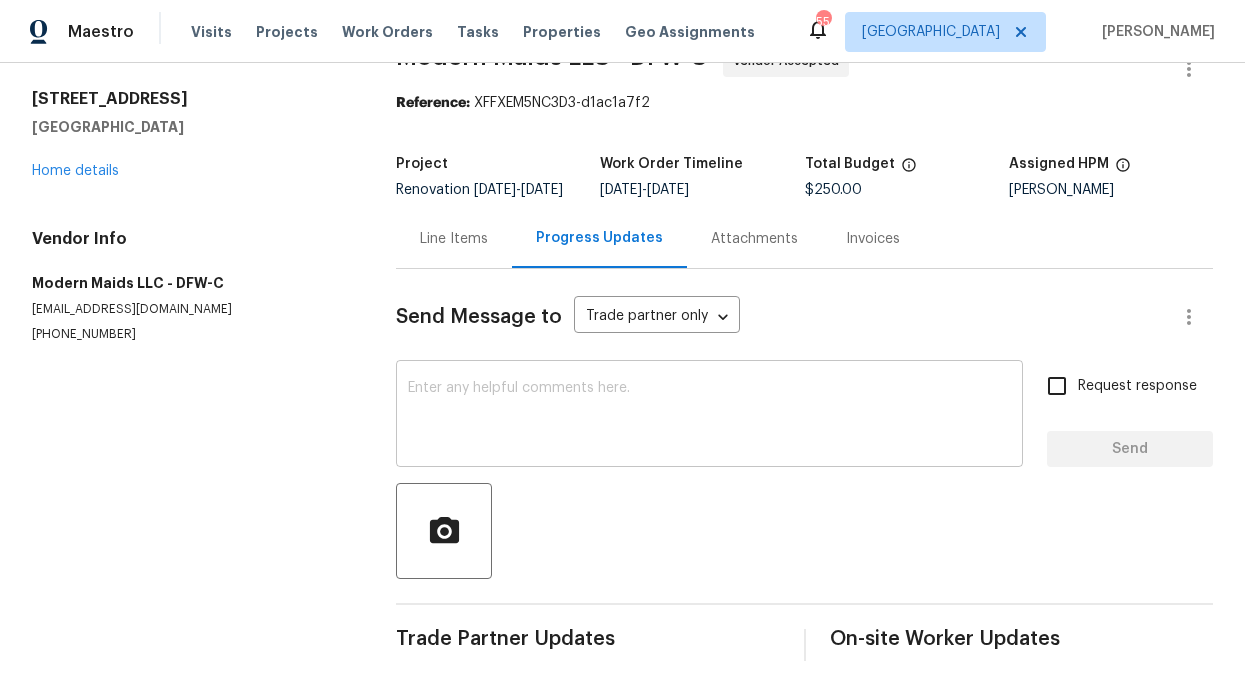 scroll, scrollTop: 79, scrollLeft: 0, axis: vertical 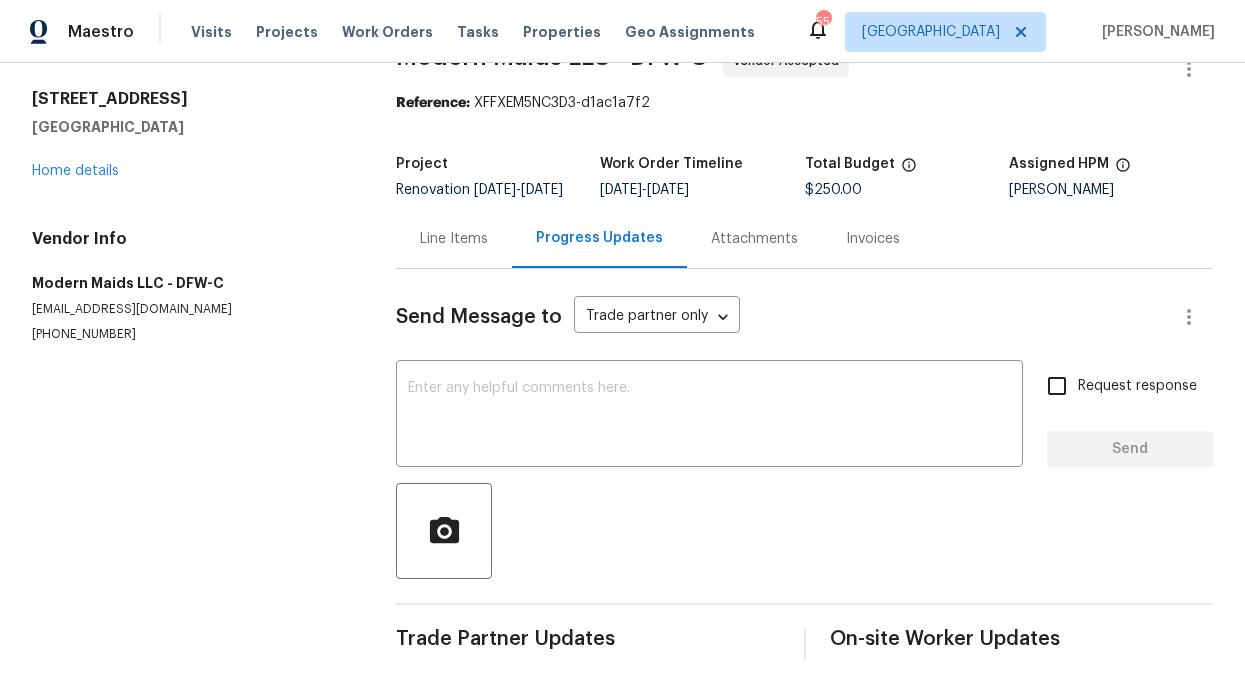 click on "Request response" at bounding box center [1057, 386] 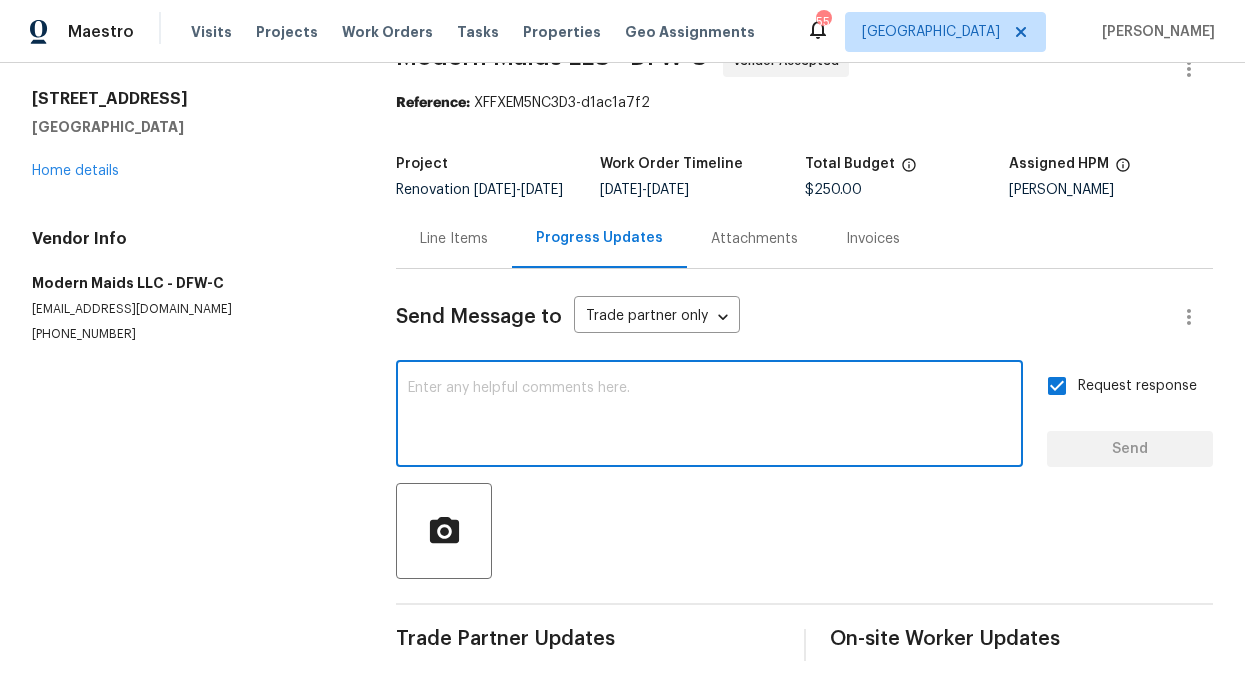 click at bounding box center [709, 416] 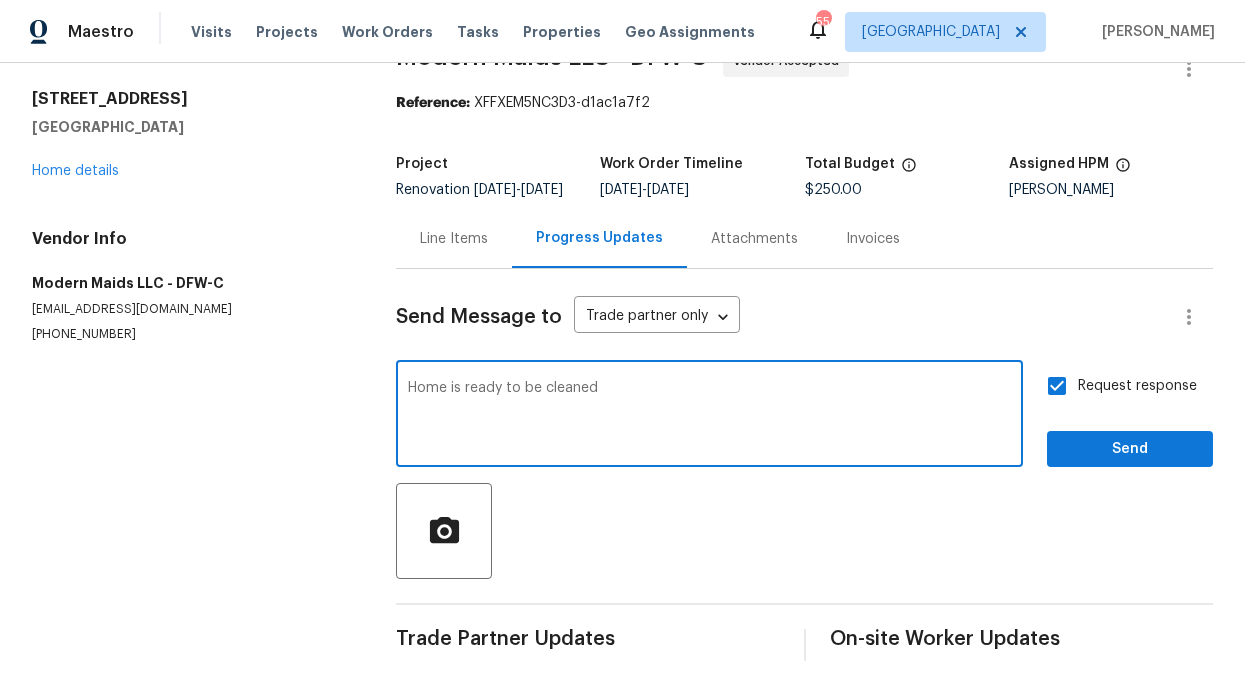 type on "Home is ready to be cleaned" 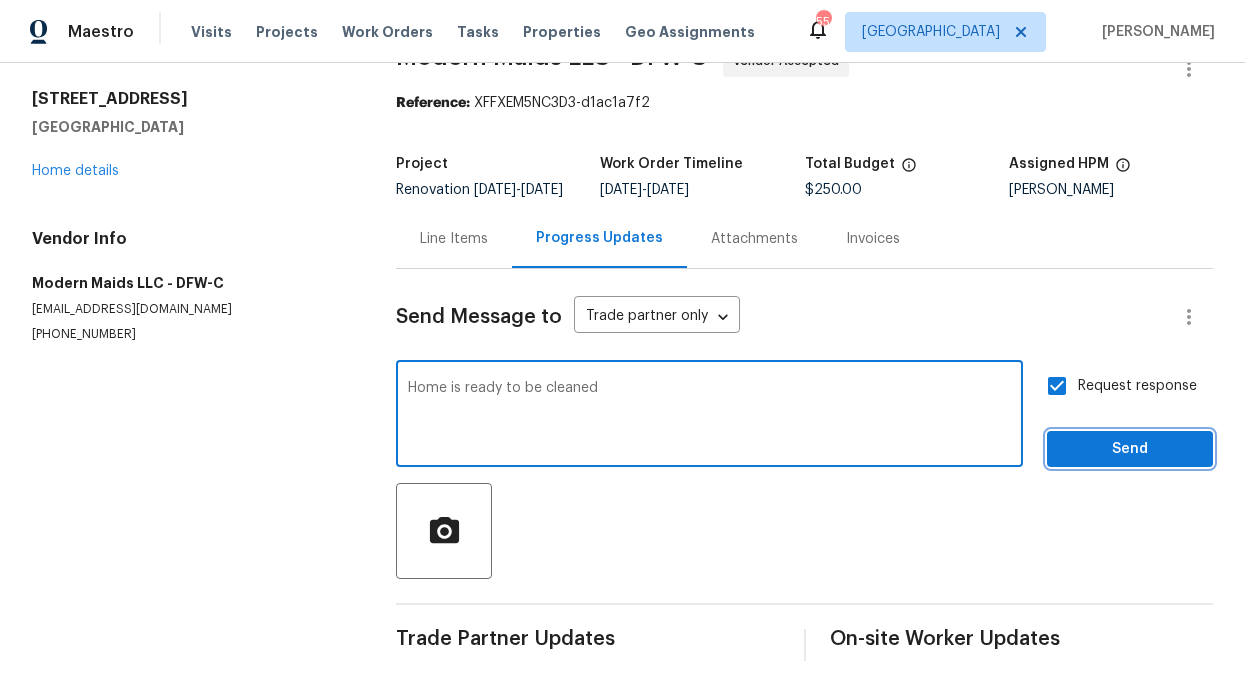 click on "Send" at bounding box center (1130, 449) 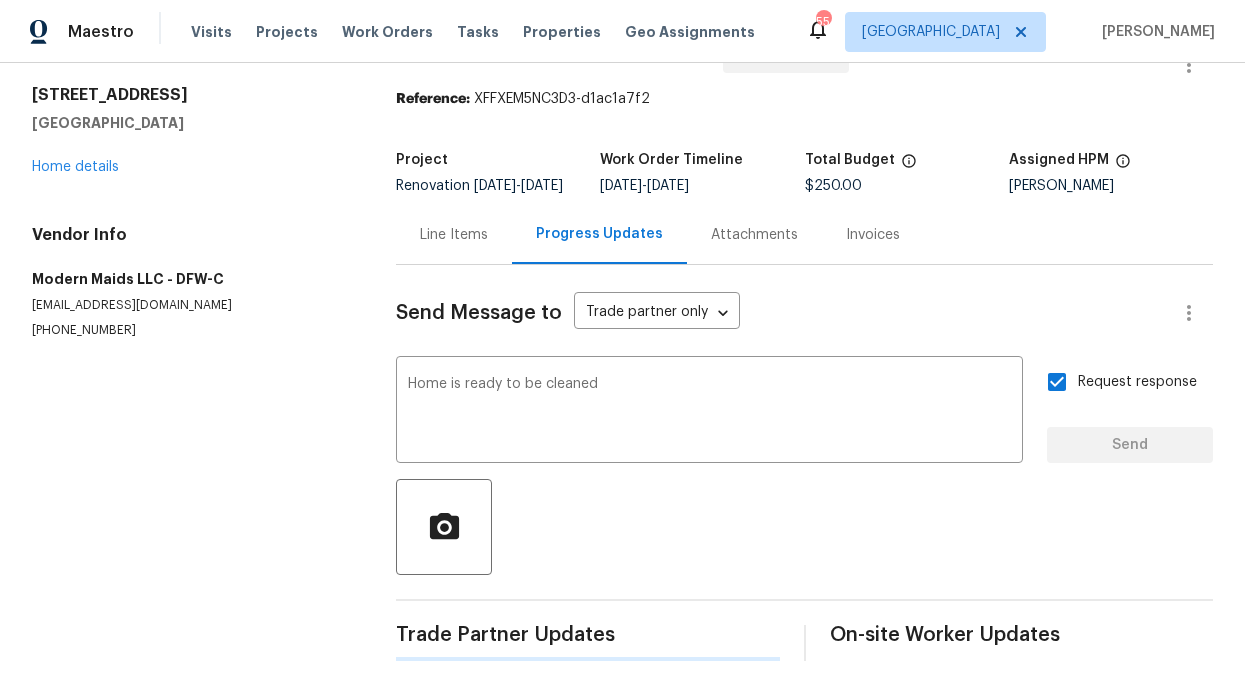 type 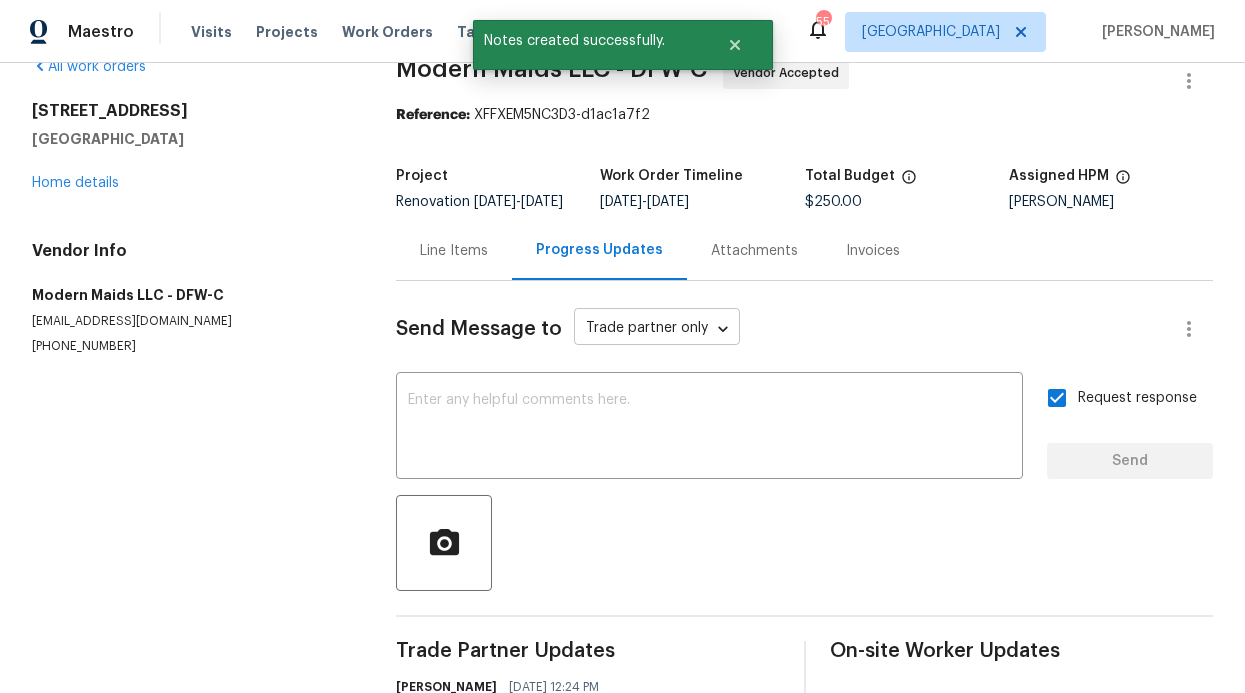 scroll, scrollTop: 0, scrollLeft: 0, axis: both 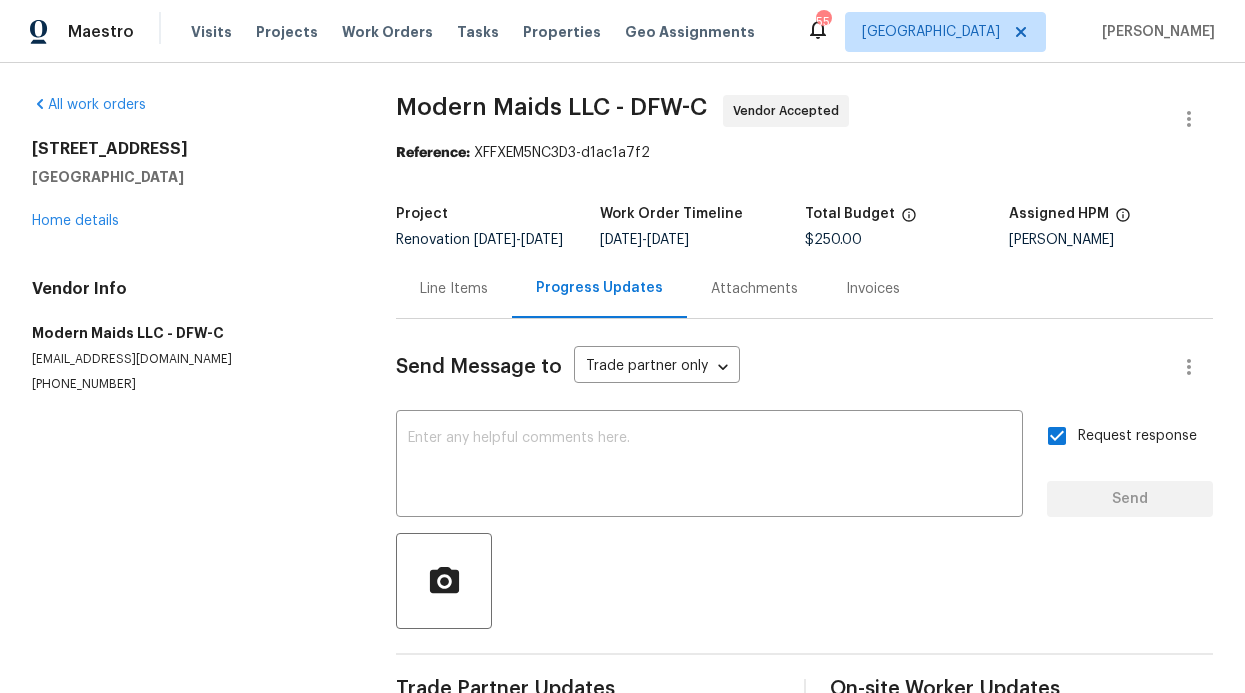 click on "Visits Projects Work Orders Tasks Properties Geo Assignments" at bounding box center [485, 32] 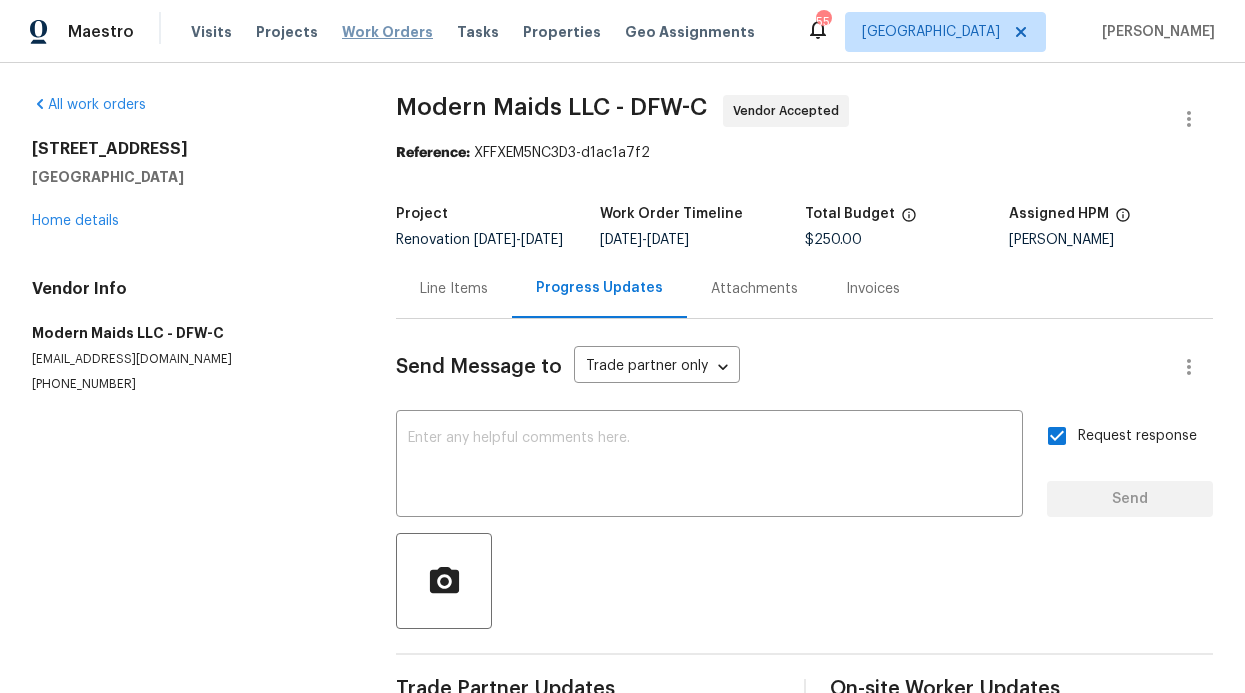 click on "Work Orders" at bounding box center [387, 32] 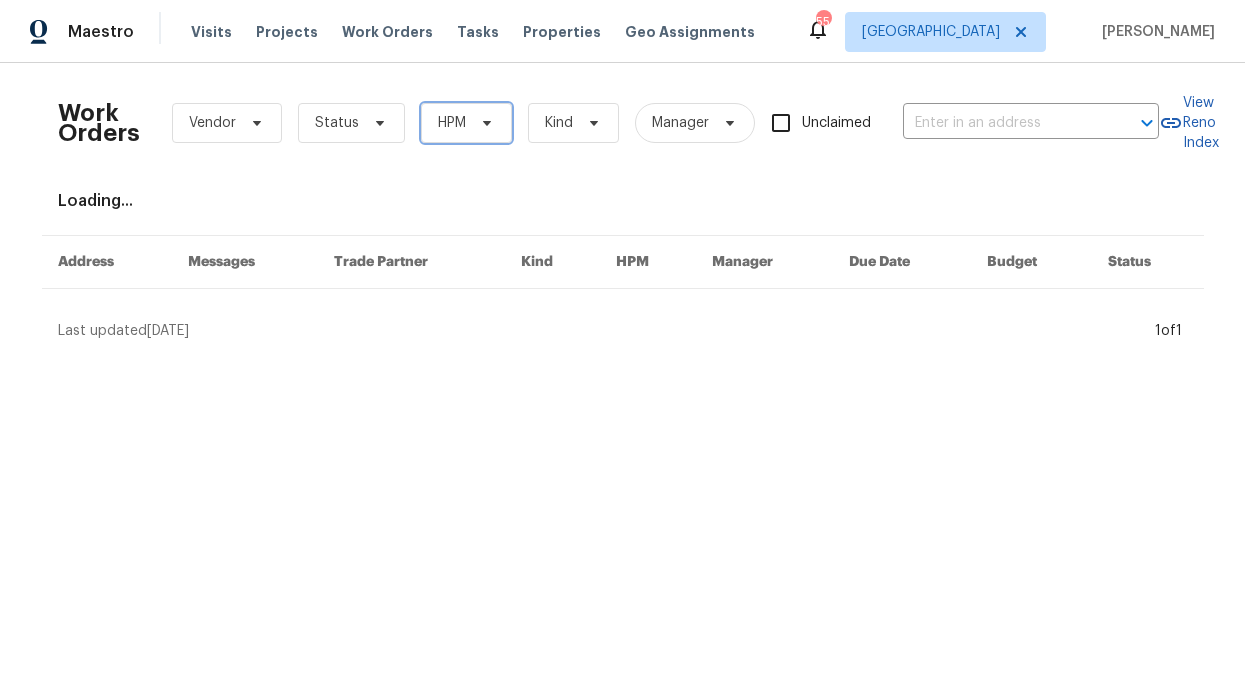 click on "HPM" at bounding box center (452, 123) 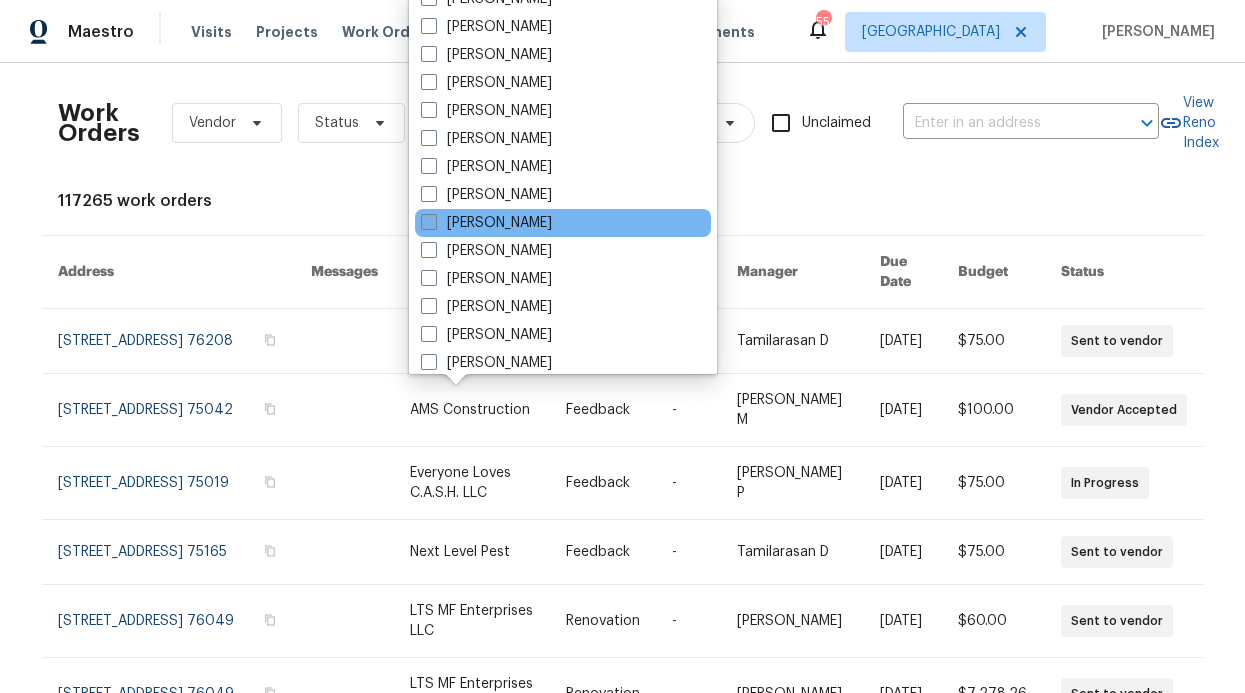 scroll, scrollTop: 1015, scrollLeft: 0, axis: vertical 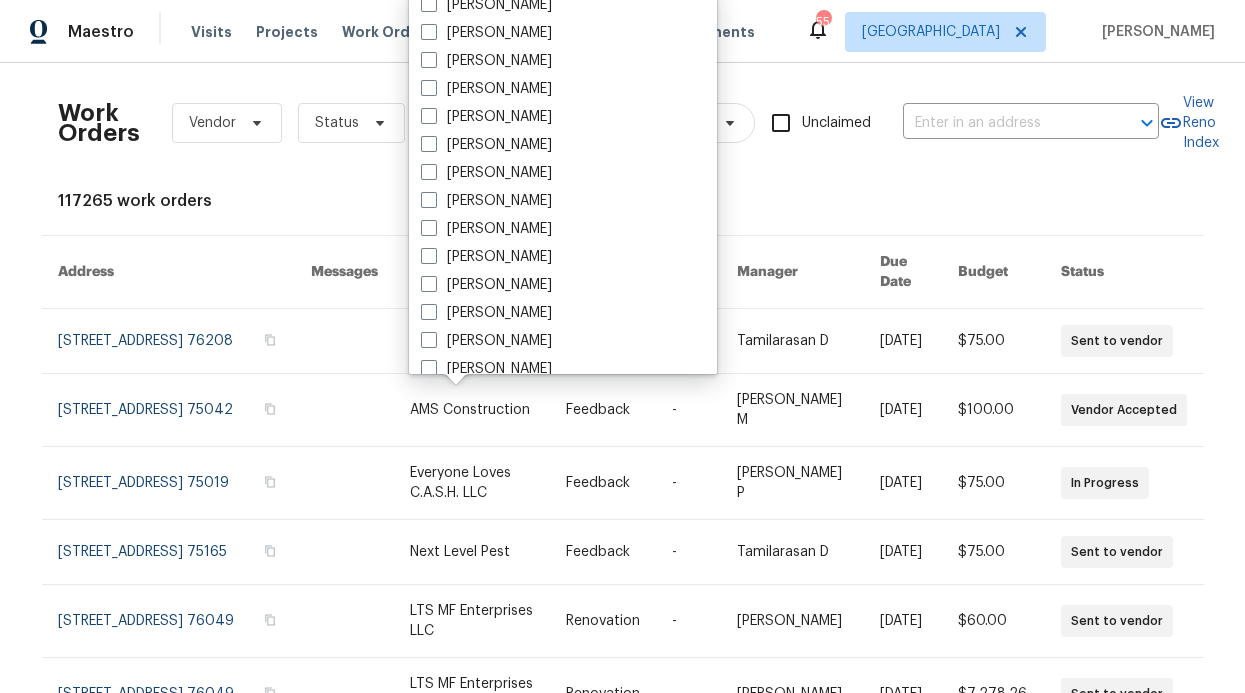 click on "[PERSON_NAME]" at bounding box center [486, 173] 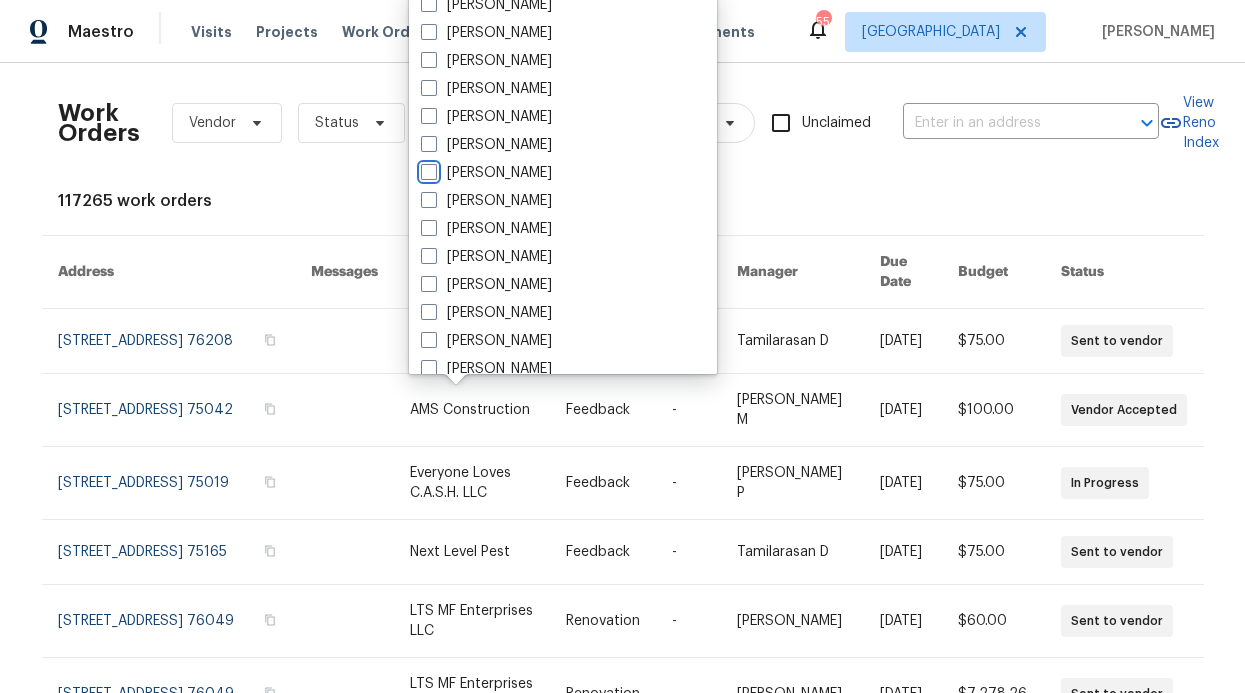 click on "[PERSON_NAME]" at bounding box center [427, 169] 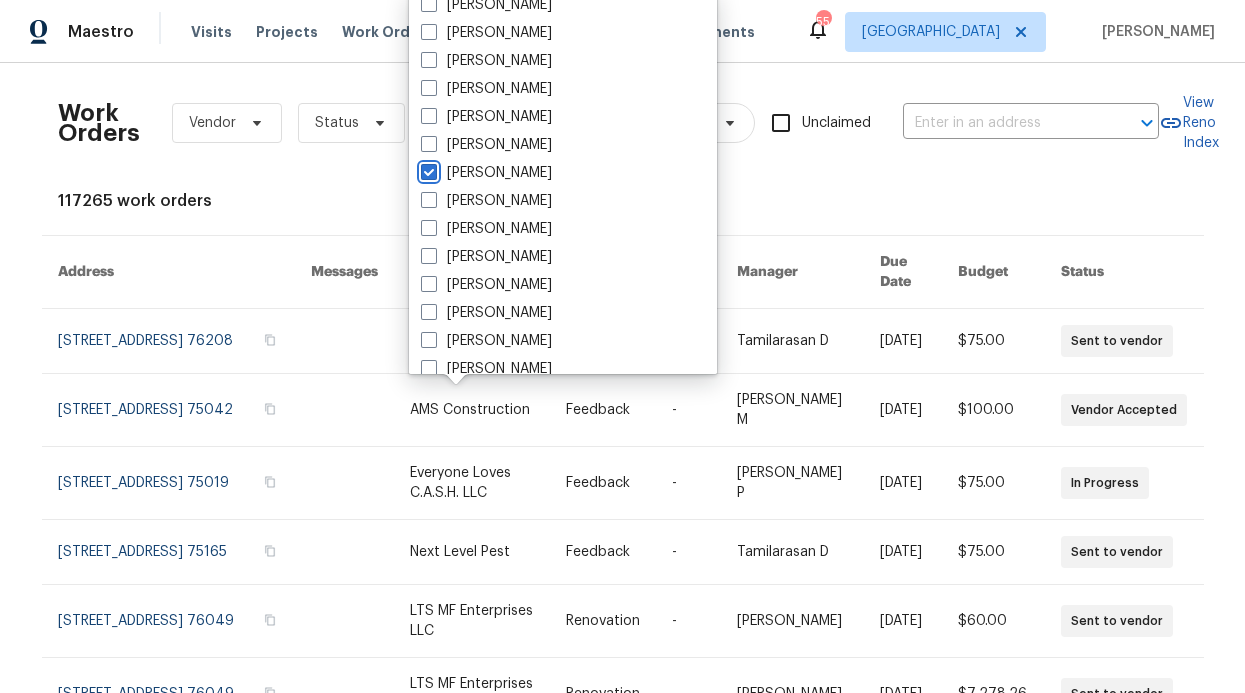 checkbox on "true" 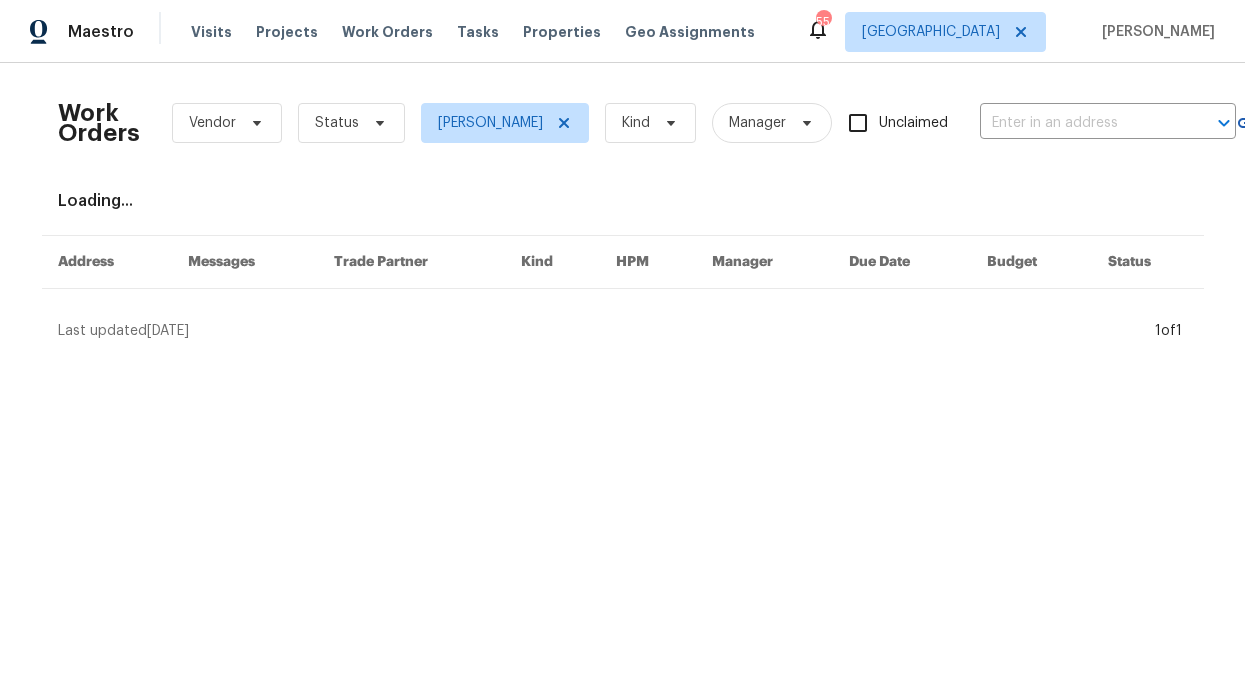 click at bounding box center (377, 123) 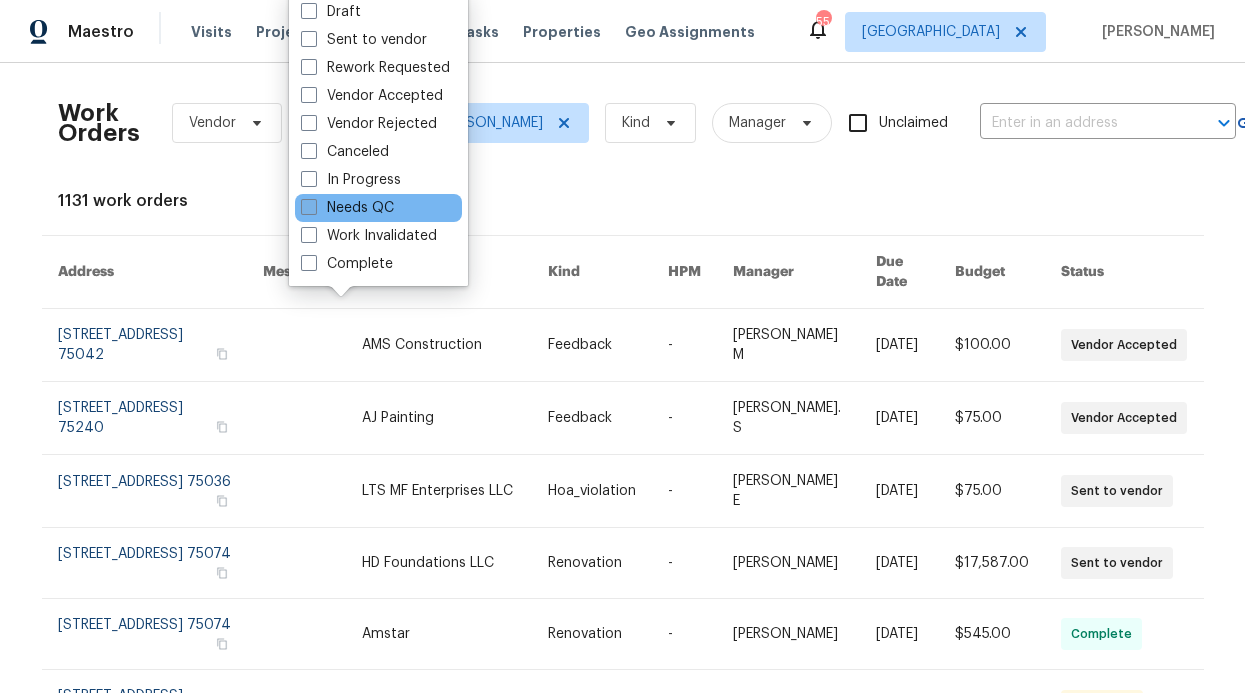 click on "Needs QC" at bounding box center (347, 208) 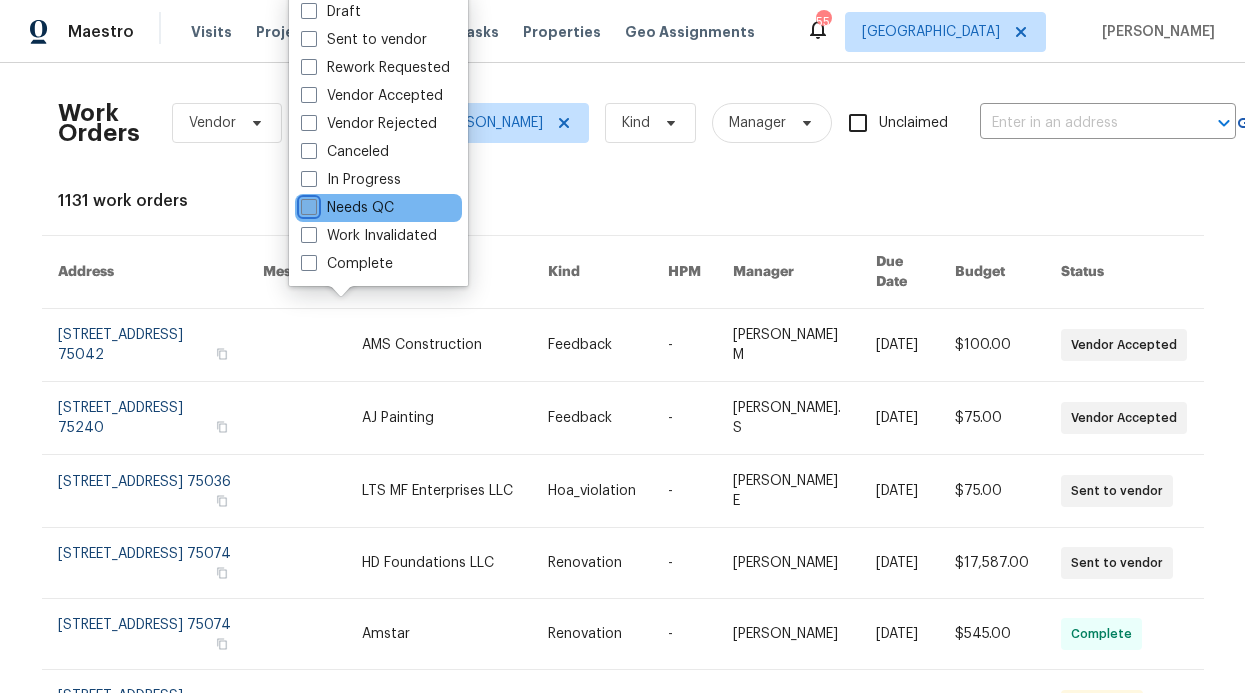 click on "Needs QC" at bounding box center (307, 204) 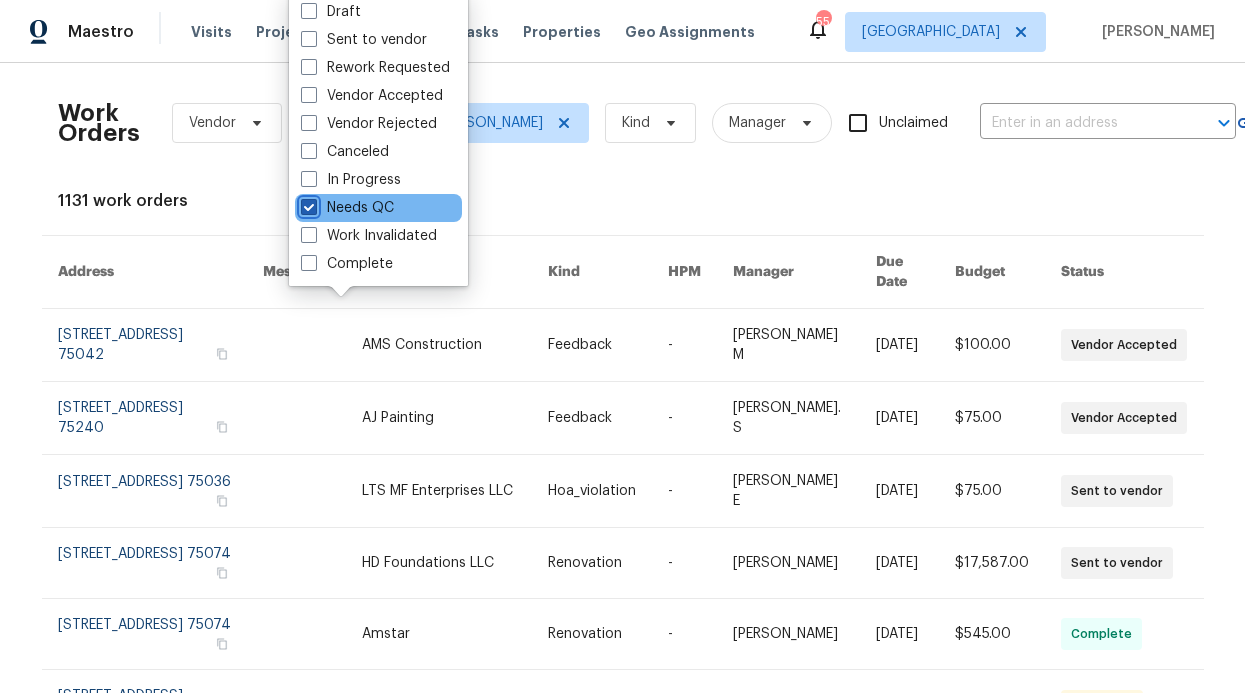 checkbox on "true" 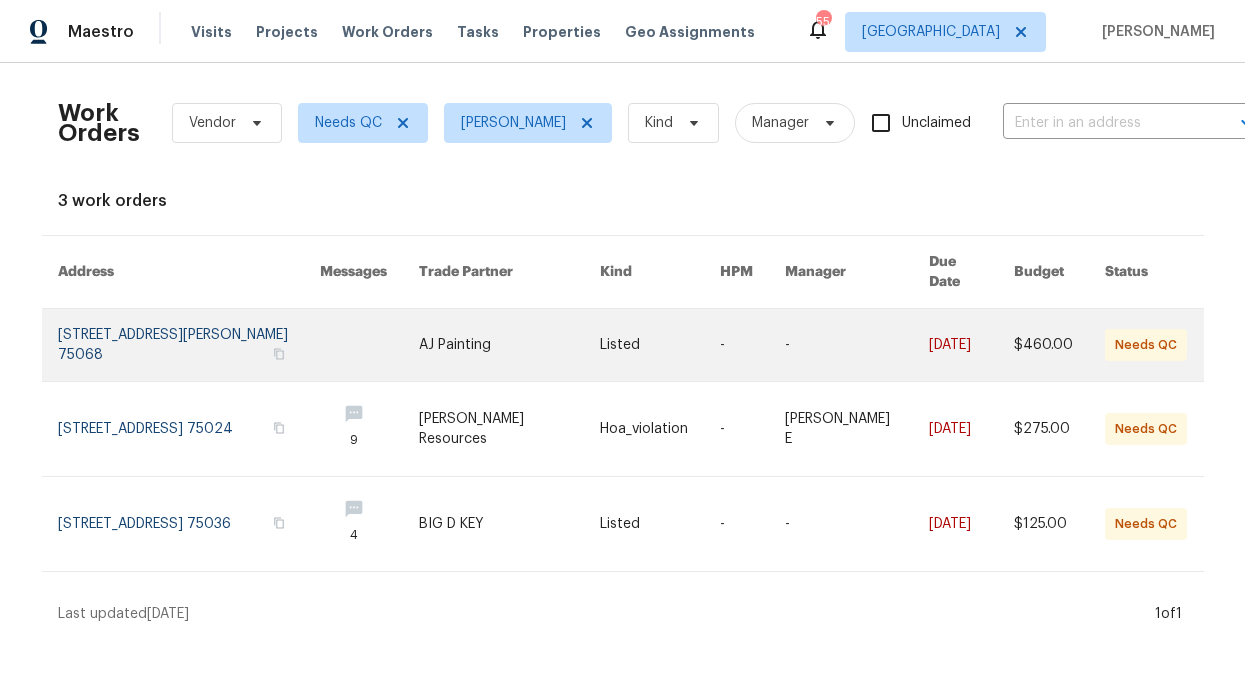 click at bounding box center (369, 345) 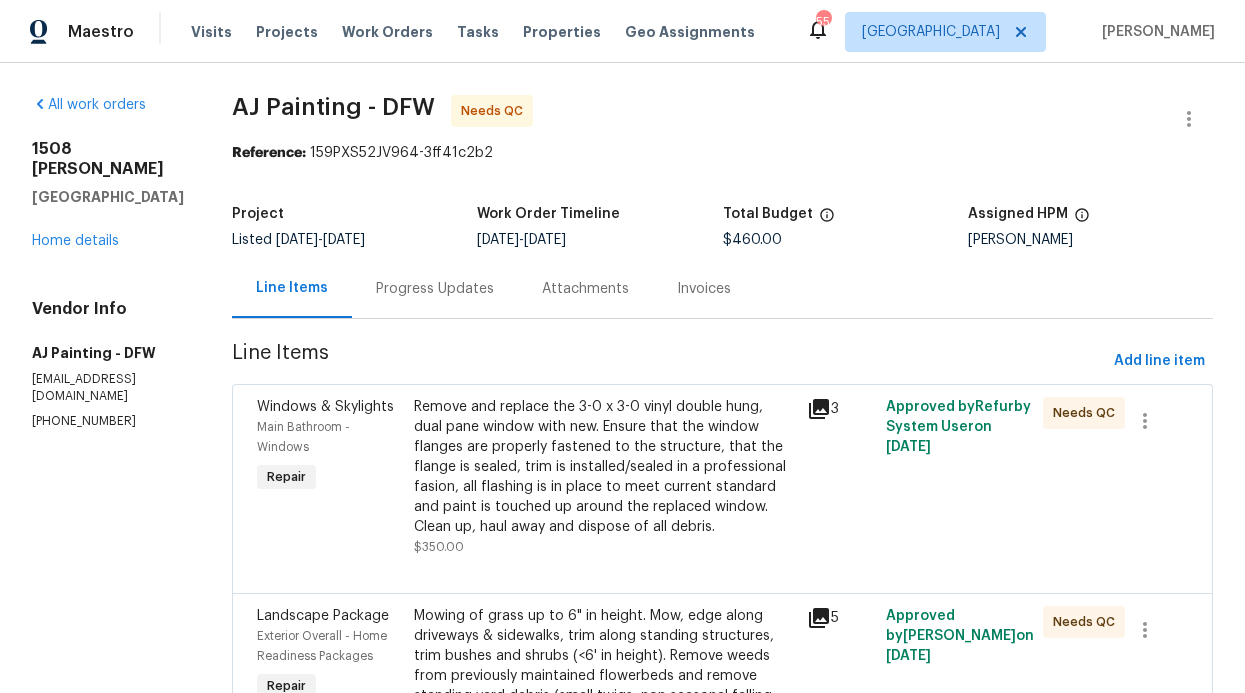 click on "Progress Updates" at bounding box center [435, 288] 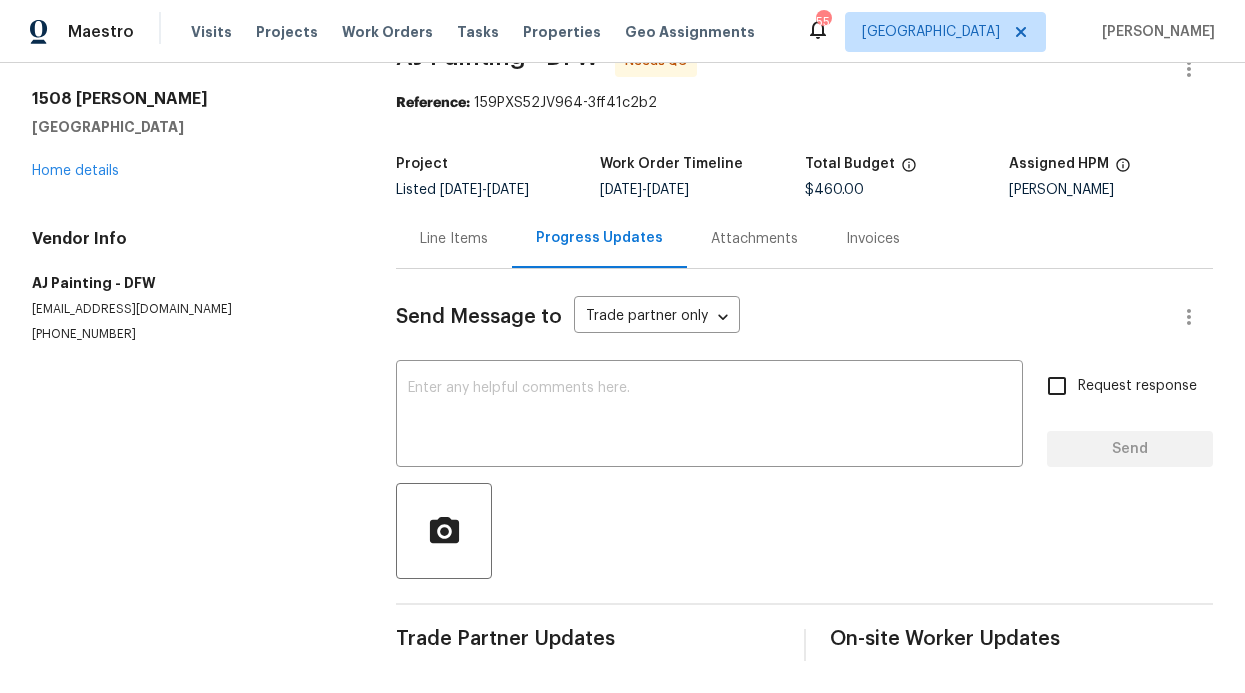 scroll, scrollTop: 65, scrollLeft: 0, axis: vertical 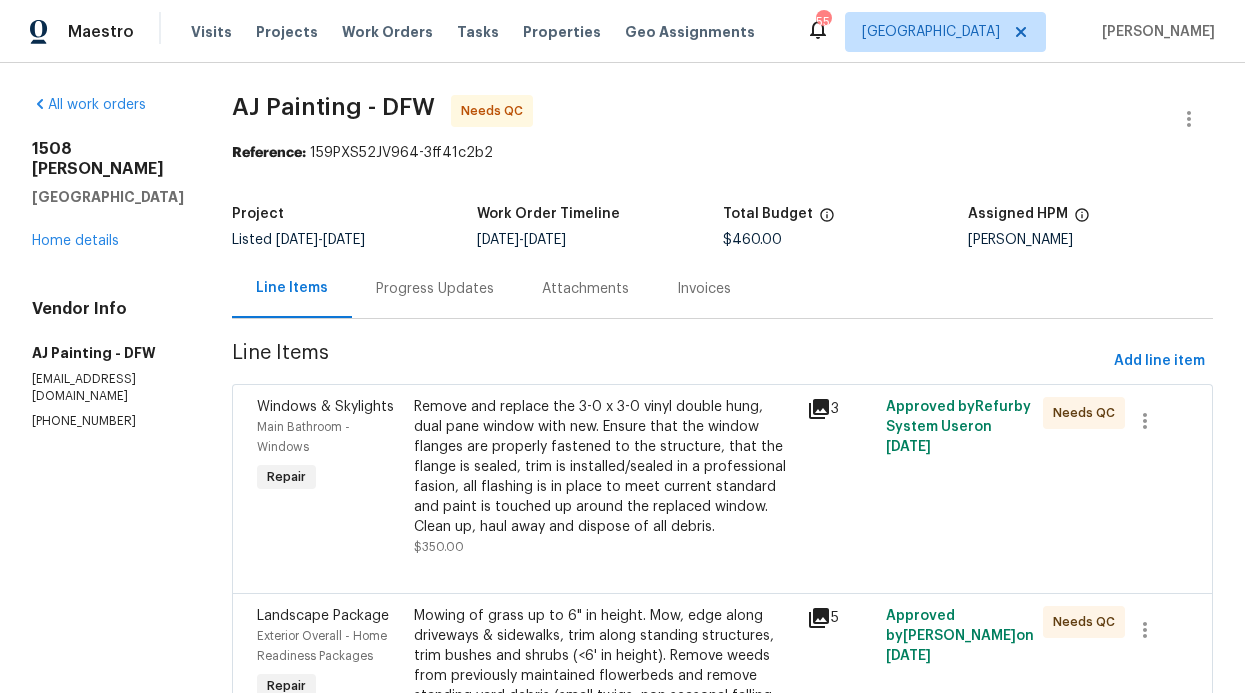 click on "Windows & Skylights Main Bathroom - Windows Repair Remove and replace the 3-0 x 3-0 vinyl double hung, dual pane window with new. Ensure that the window flanges are properly fastened to the structure, that the flange is sealed, trim is installed/sealed in a professional fasion, all flashing is in place to meet current standard and paint is touched up around the replaced window. Clean up, haul away and dispose of all debris. $350.00   3 Approved by  Refurby System User  on   7/15/2025 Needs QC" at bounding box center [722, 488] 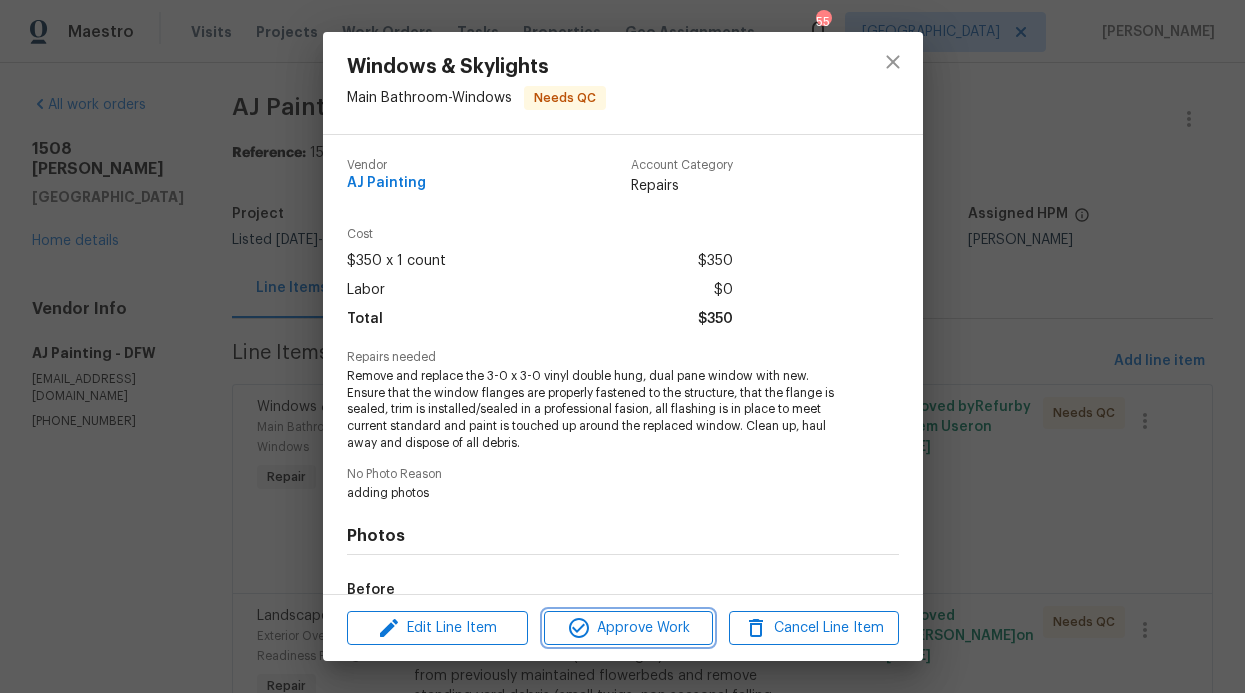 click on "Approve Work" at bounding box center [628, 628] 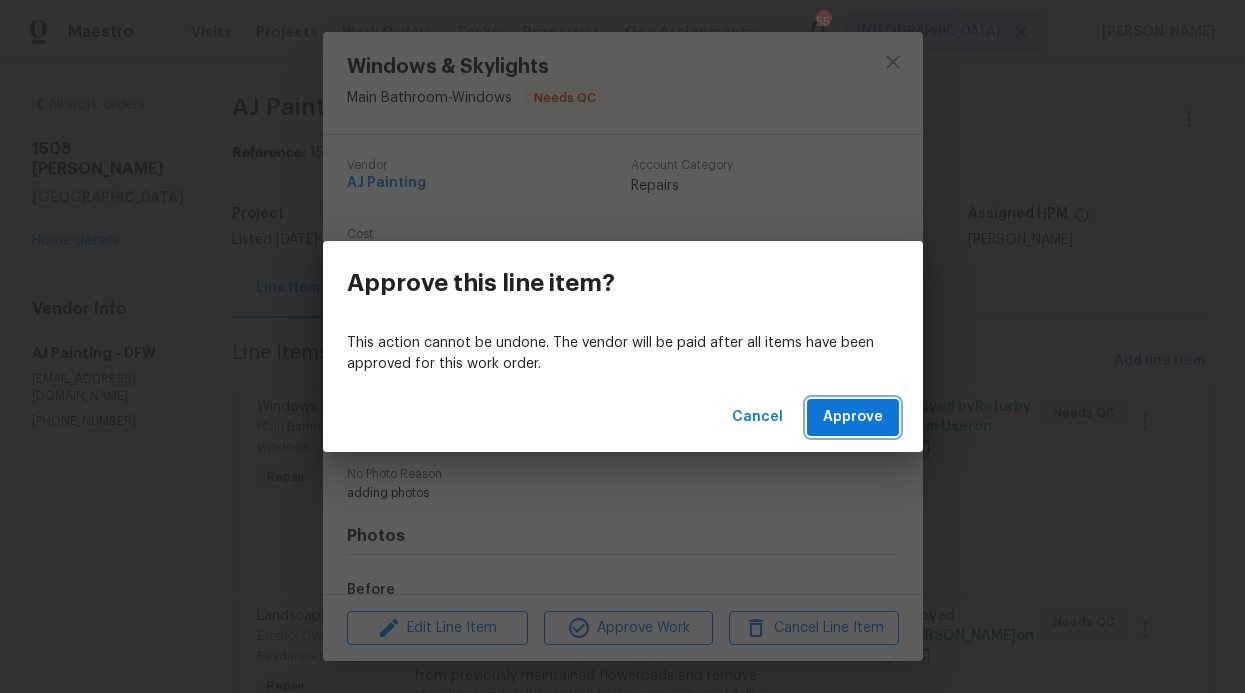click on "Approve" at bounding box center (853, 417) 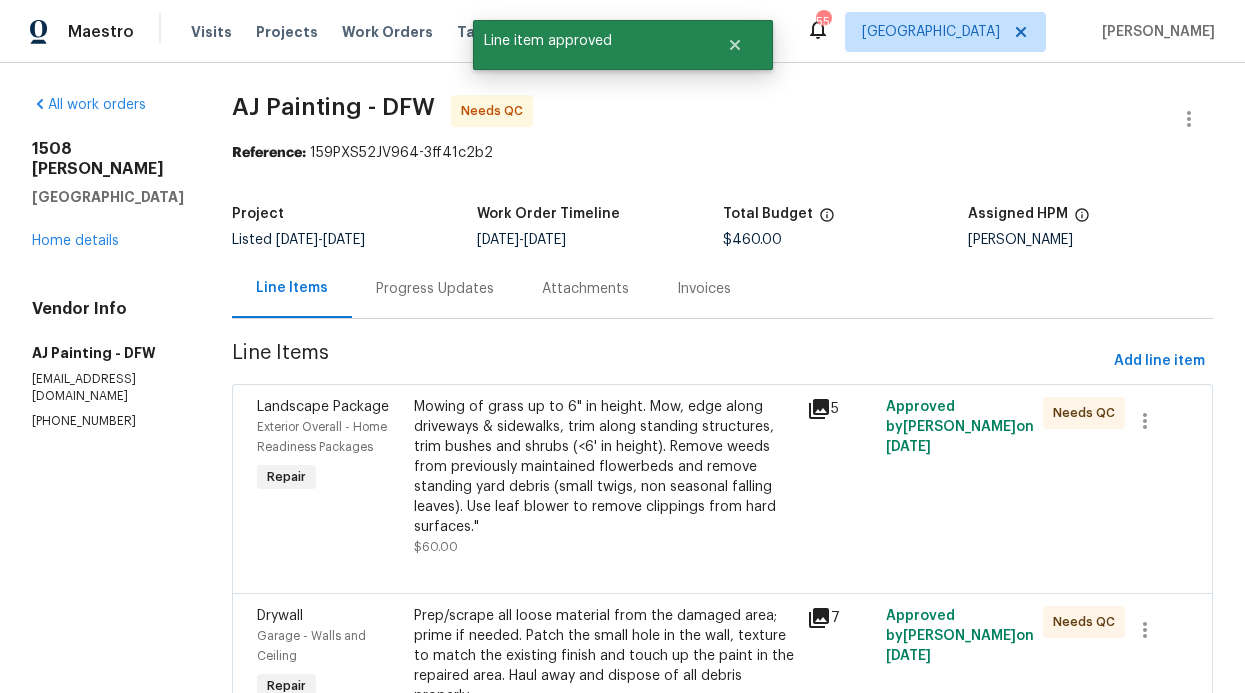 click on "Mowing of grass up to 6" in height. Mow, edge along driveways & sidewalks, trim along standing structures, trim bushes and shrubs (<6' in height). Remove weeds from previously maintained flowerbeds and remove standing yard debris (small twigs, non seasonal falling leaves).  Use leaf blower to remove clippings from hard surfaces."" at bounding box center (604, 467) 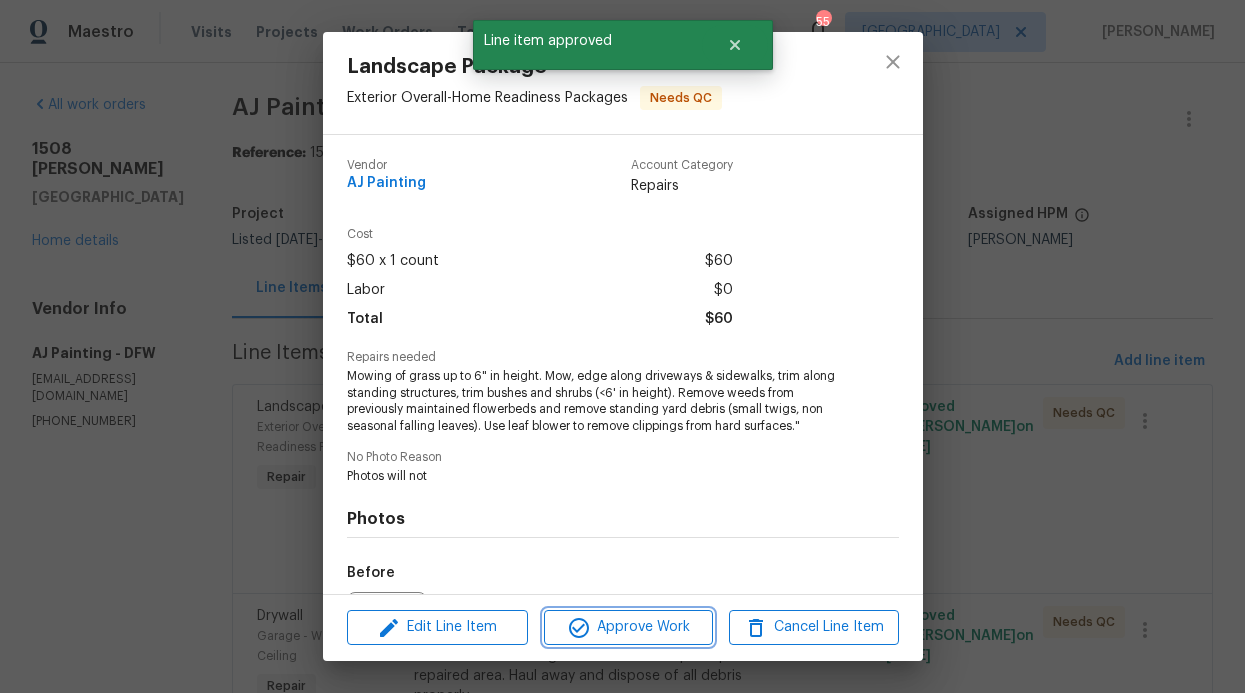click on "Approve Work" at bounding box center (628, 627) 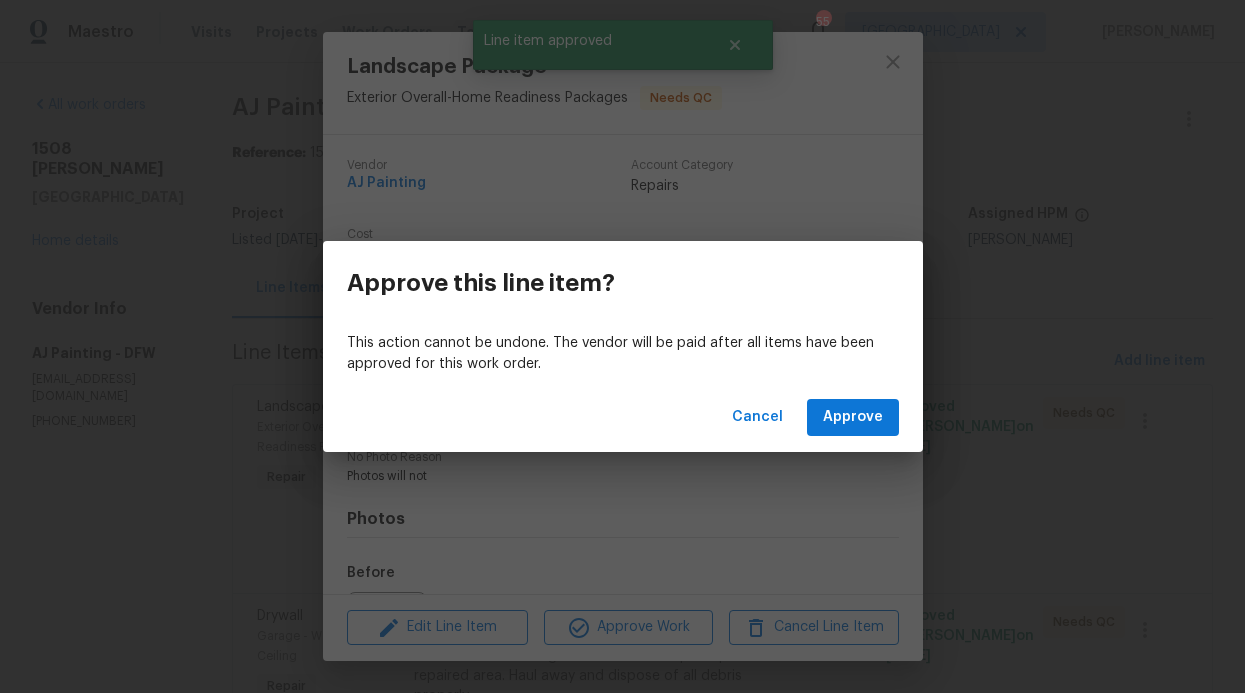 click on "Cancel Approve" at bounding box center [623, 417] 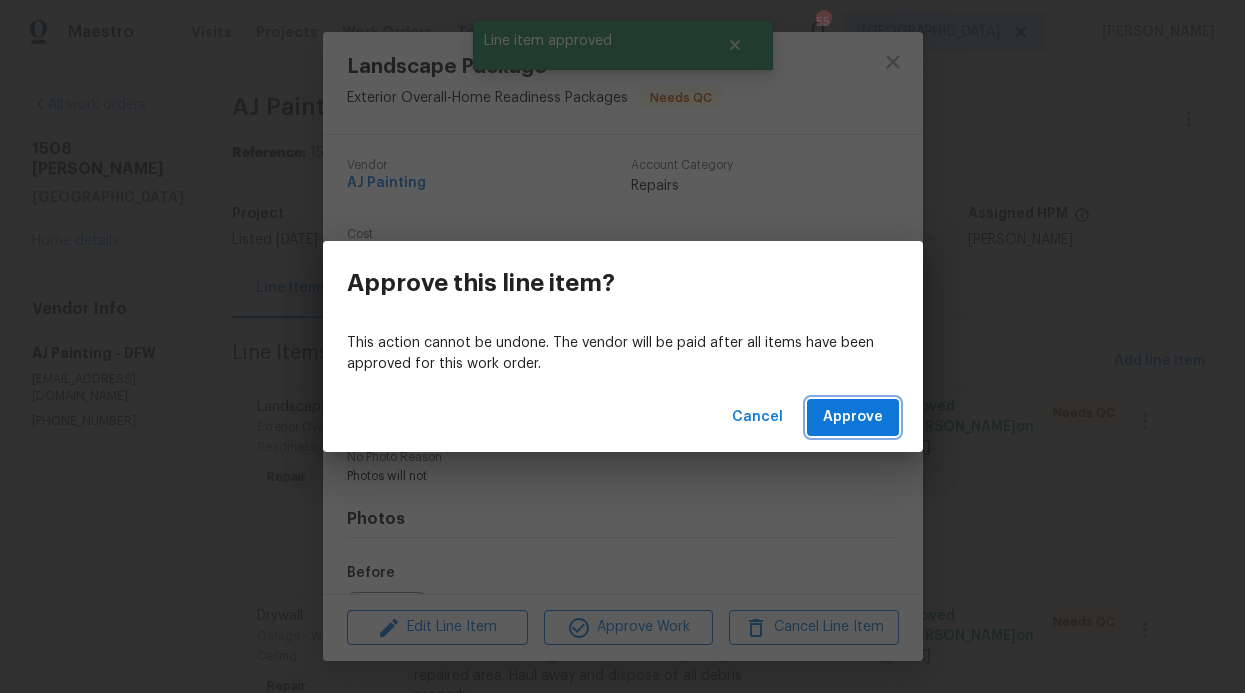 click on "Approve" at bounding box center [853, 417] 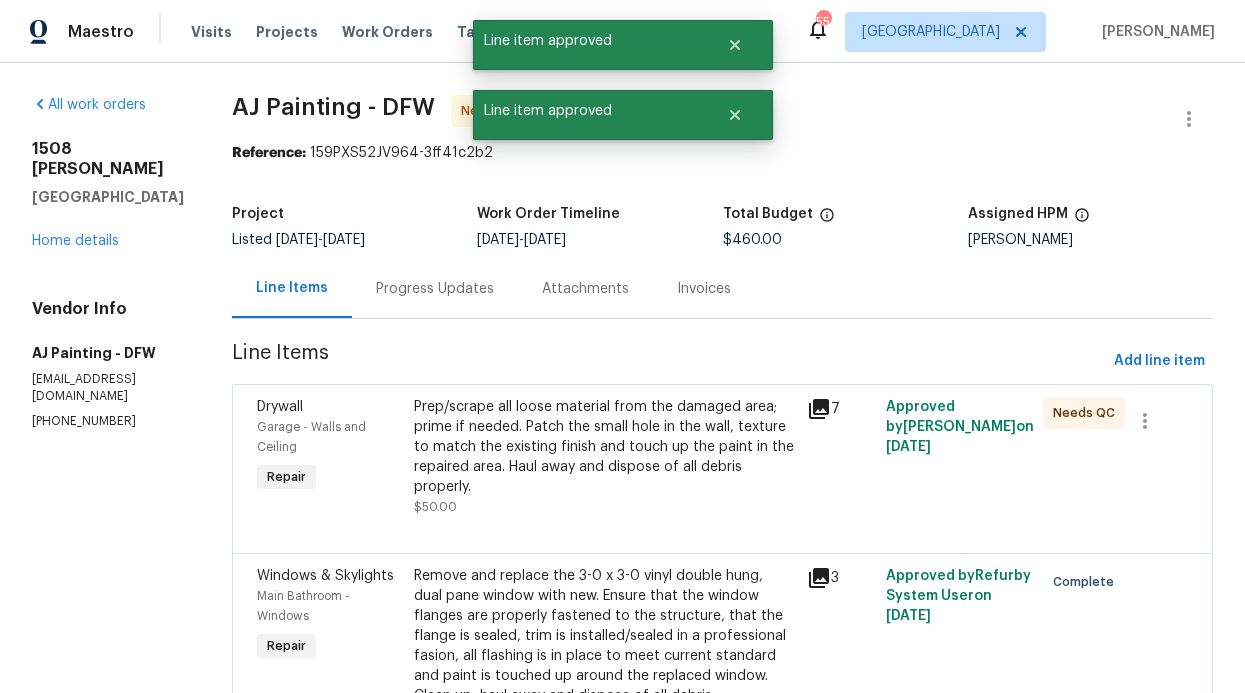 click on "Prep/scrape all loose material from the damaged area; prime if needed. Patch the small hole in the wall, texture to match the existing finish and touch up the paint in the repaired area. Haul away and dispose of all debris properly." at bounding box center (604, 447) 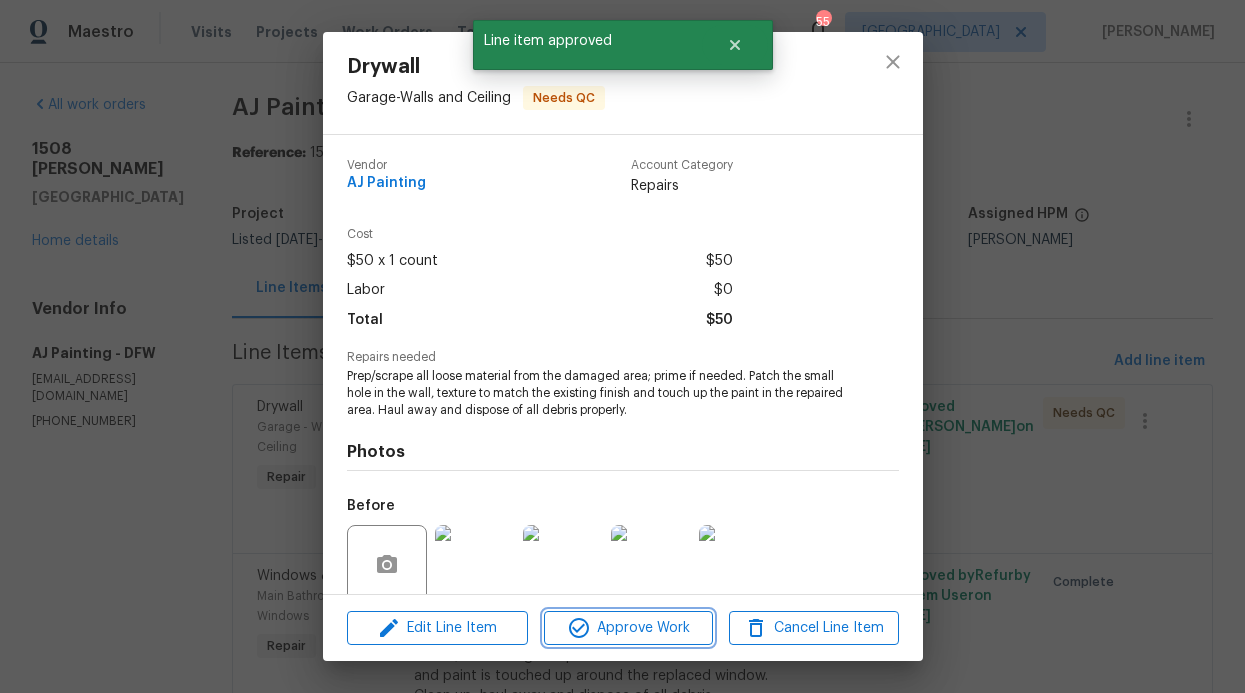 click on "Approve Work" at bounding box center (628, 628) 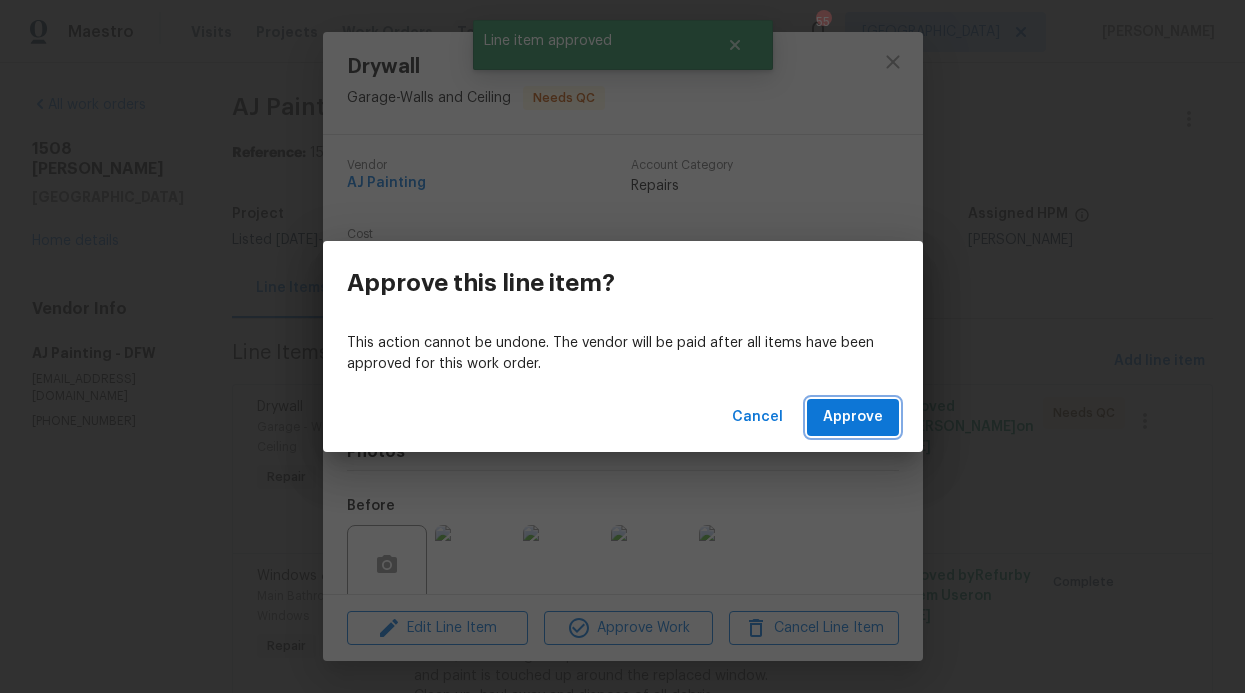 click on "Approve" at bounding box center (853, 417) 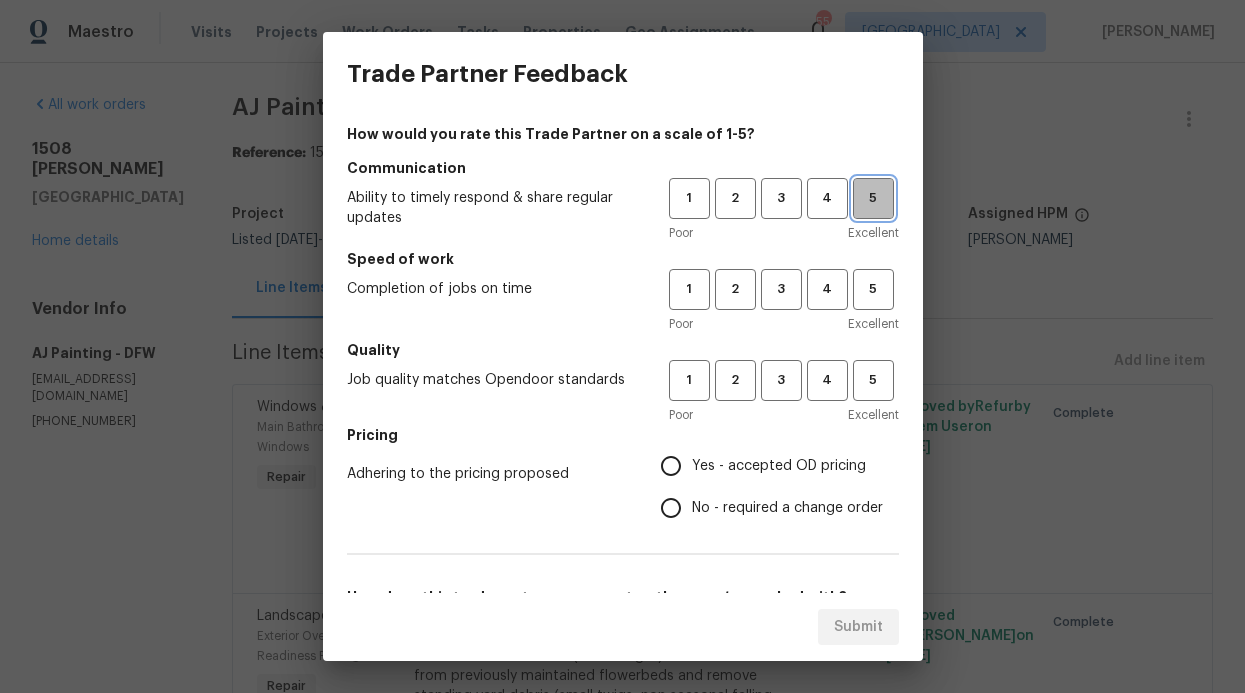 click on "5" at bounding box center (873, 198) 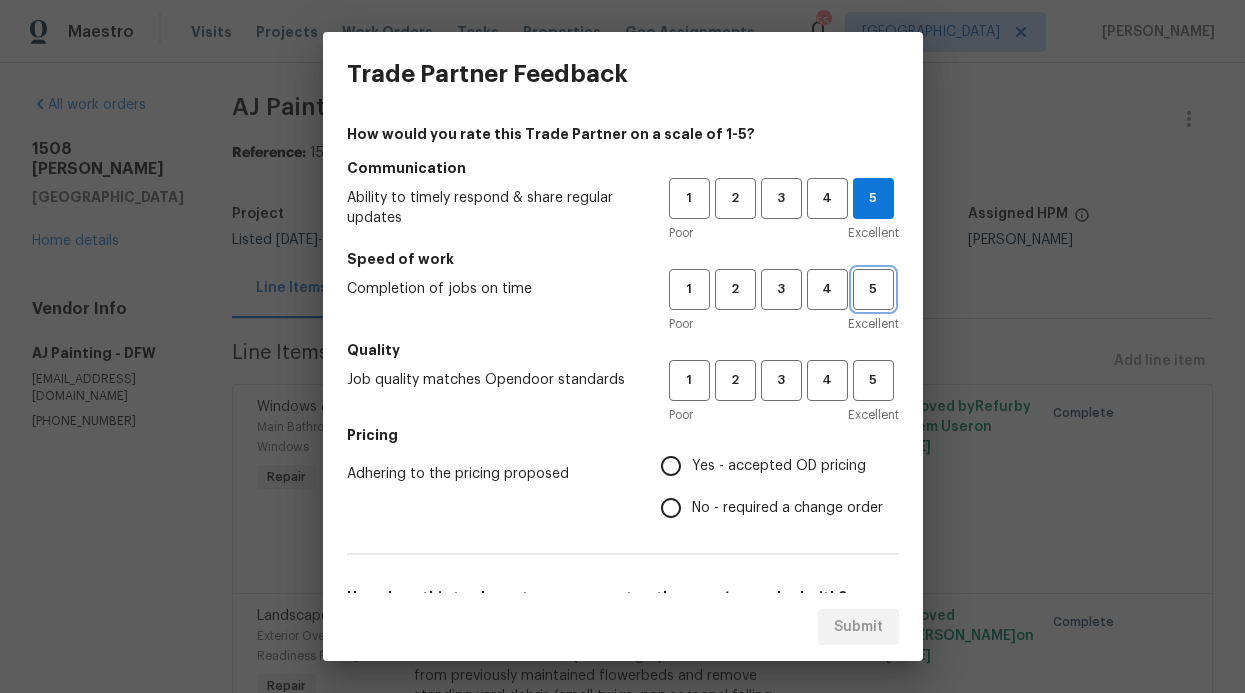 click on "5" at bounding box center [873, 289] 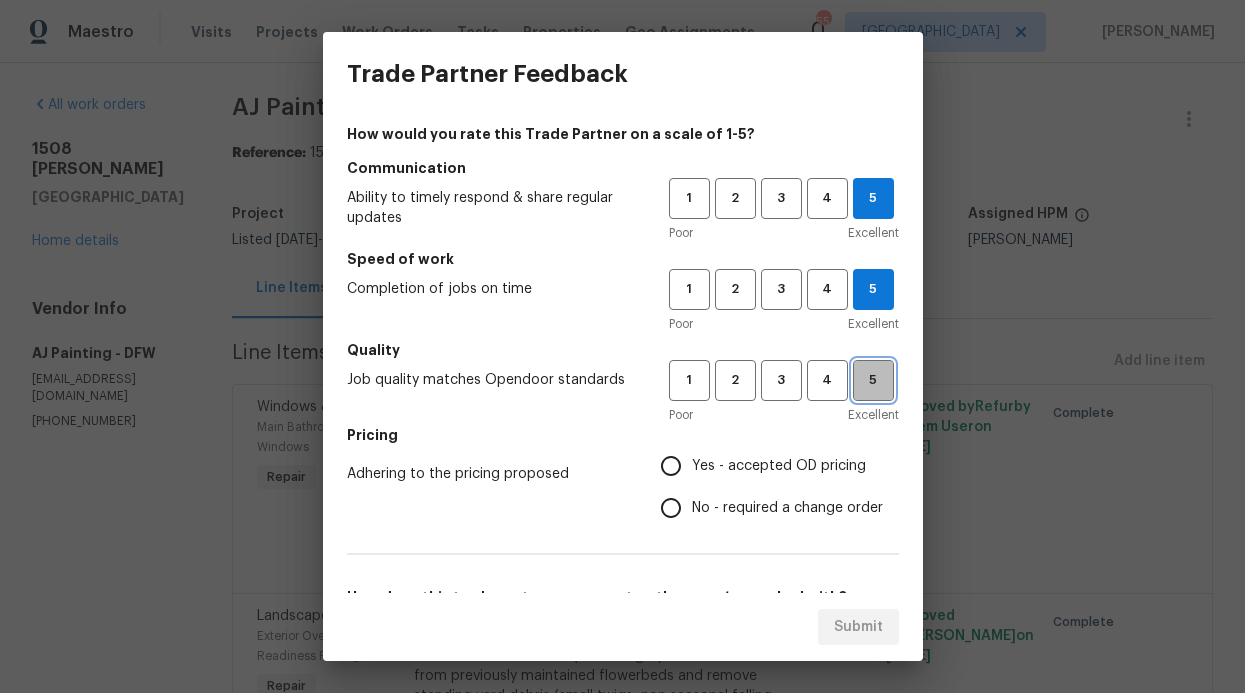 click on "5" at bounding box center [873, 380] 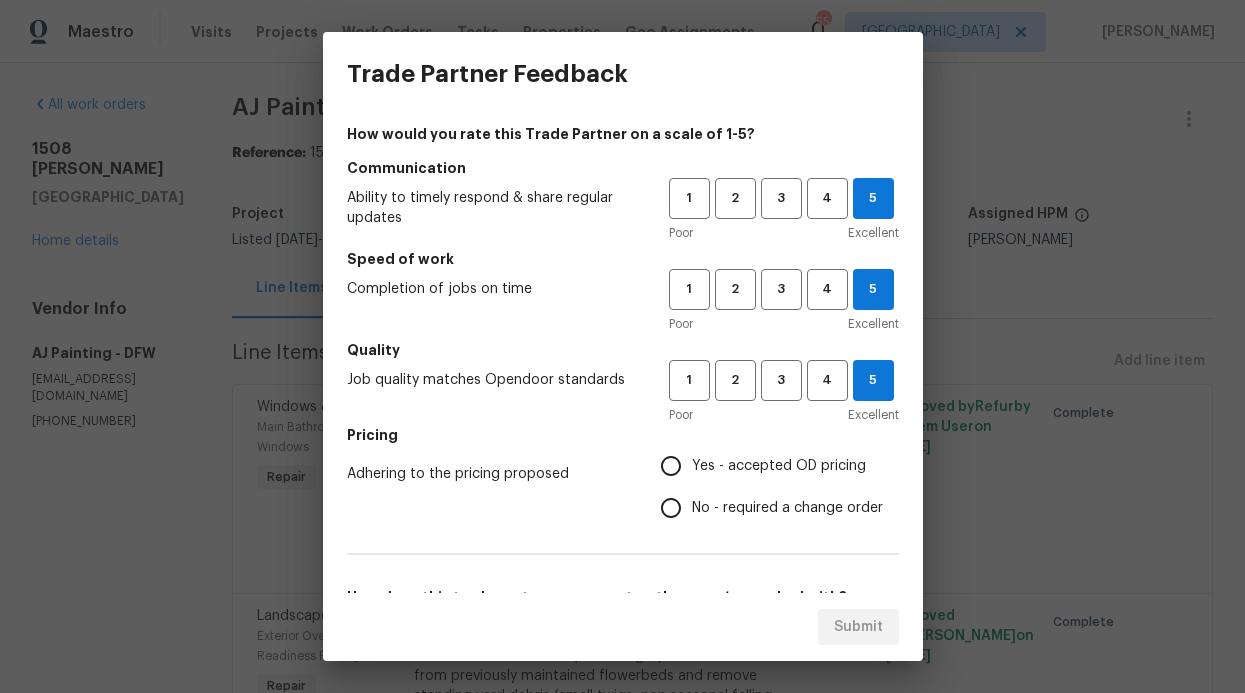 click on "Yes - accepted OD pricing" at bounding box center (779, 466) 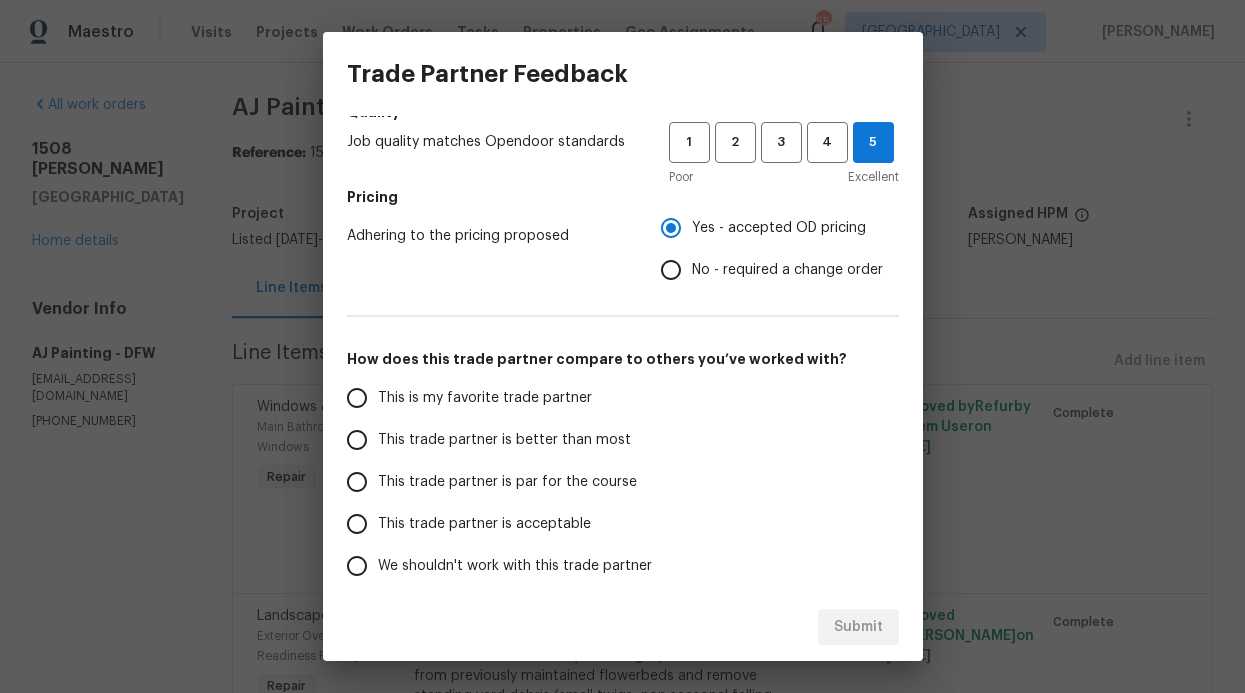 scroll, scrollTop: 322, scrollLeft: 0, axis: vertical 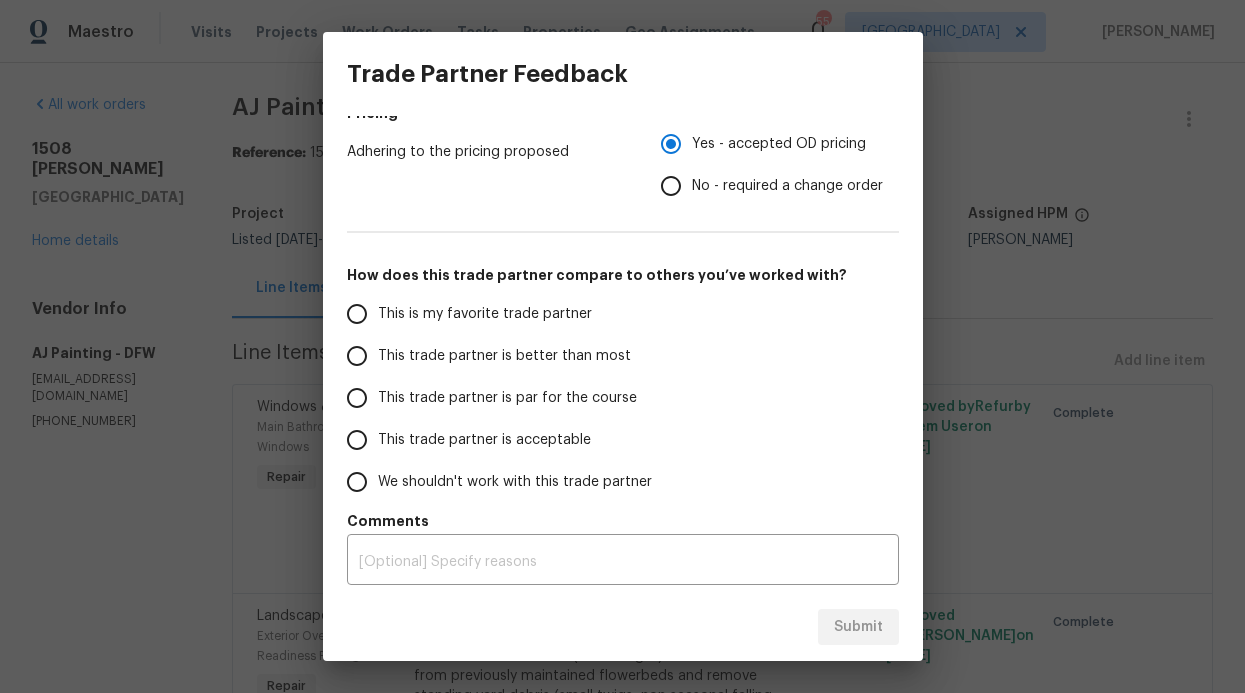 click on "This trade partner is better than most" at bounding box center (504, 356) 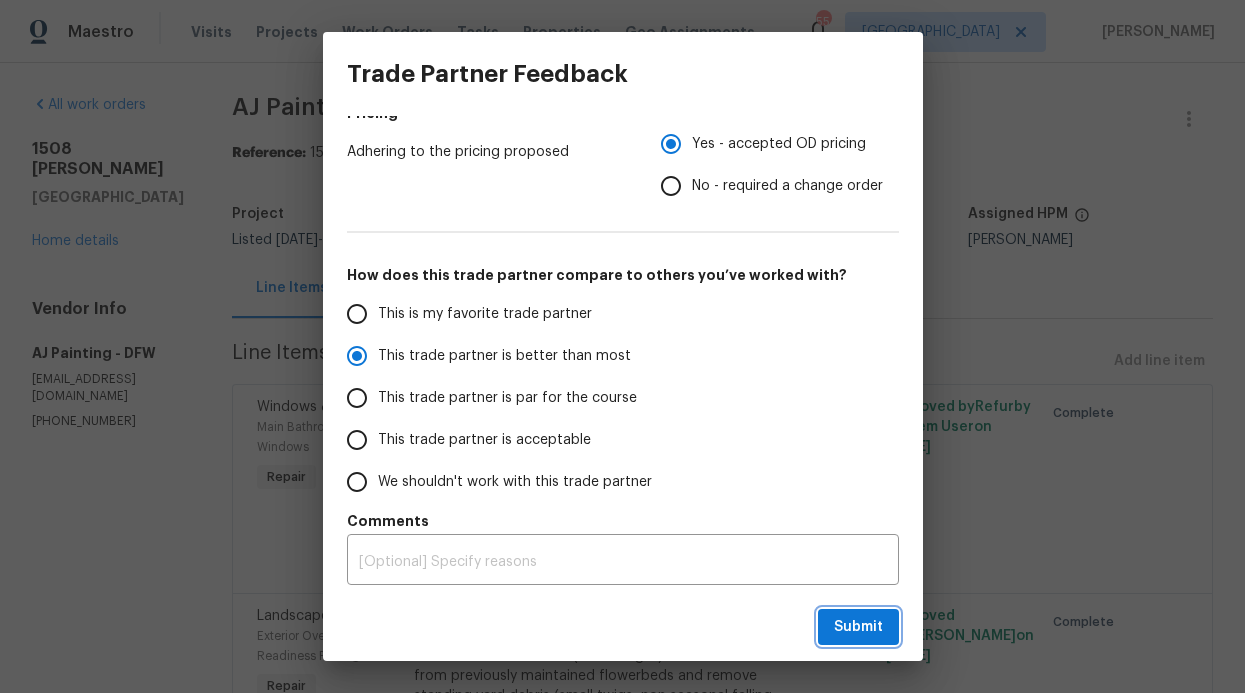 click on "Submit" at bounding box center [858, 627] 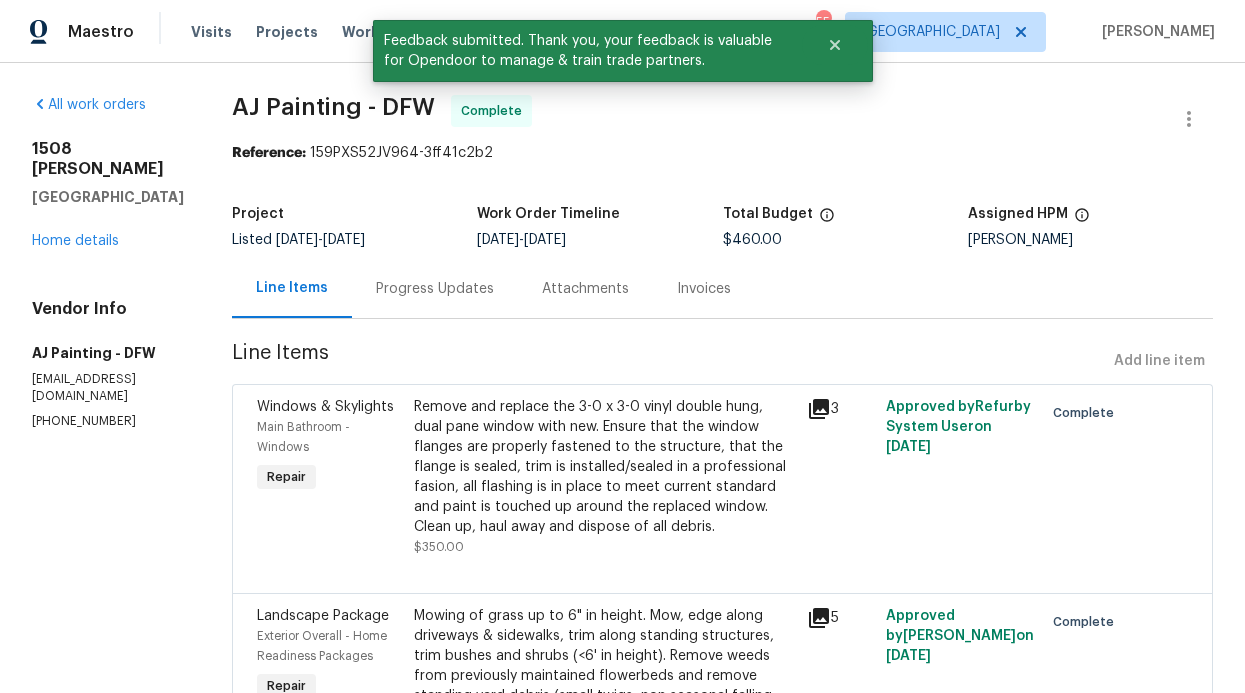 click on "All work orders 1508 Rosson Rd Little Elm, TX 75068 Home details Vendor Info AJ Painting - DFW ajpaintingservice@gmail.com (214) 489-0664 AJ Painting - DFW Complete Reference:   159PXS52JV964-3ff41c2b2 Project Listed   7/15/2025  -  7/17/2025 Work Order Timeline 7/15/2025  -  7/17/2025 Total Budget $460.00 Assigned HPM RonDerrick Jackson Line Items Progress Updates Attachments Invoices Line Items Add line item Windows & Skylights Main Bathroom - Windows Repair Remove and replace the 3-0 x 3-0 vinyl double hung, dual pane window with new. Ensure that the window flanges are properly fastened to the structure, that the flange is sealed, trim is installed/sealed in a professional fasion, all flashing is in place to meet current standard and paint is touched up around the replaced window. Clean up, haul away and dispose of all debris. $350.00   3 Approved by  Refurby System User  on   7/15/2025 Complete Landscape Package Exterior Overall - Home Readiness Packages Repair $60.00   5 Approved by  RonDerrick Jackson" at bounding box center (622, 545) 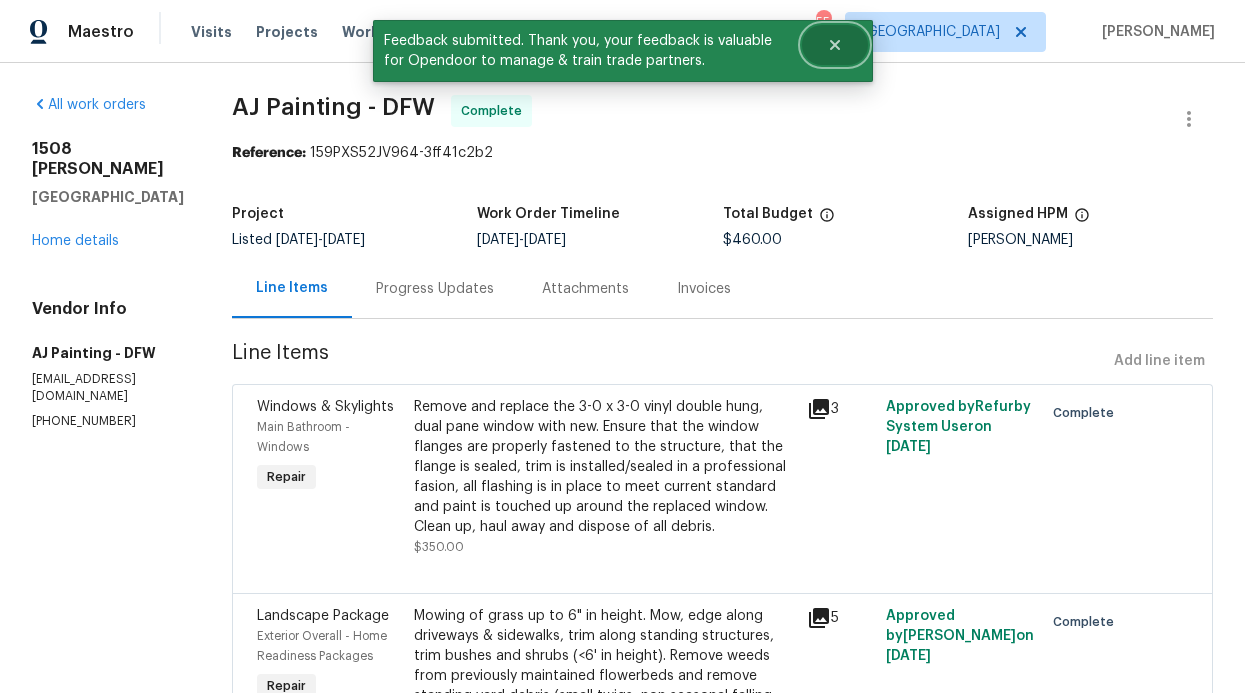click at bounding box center [835, 45] 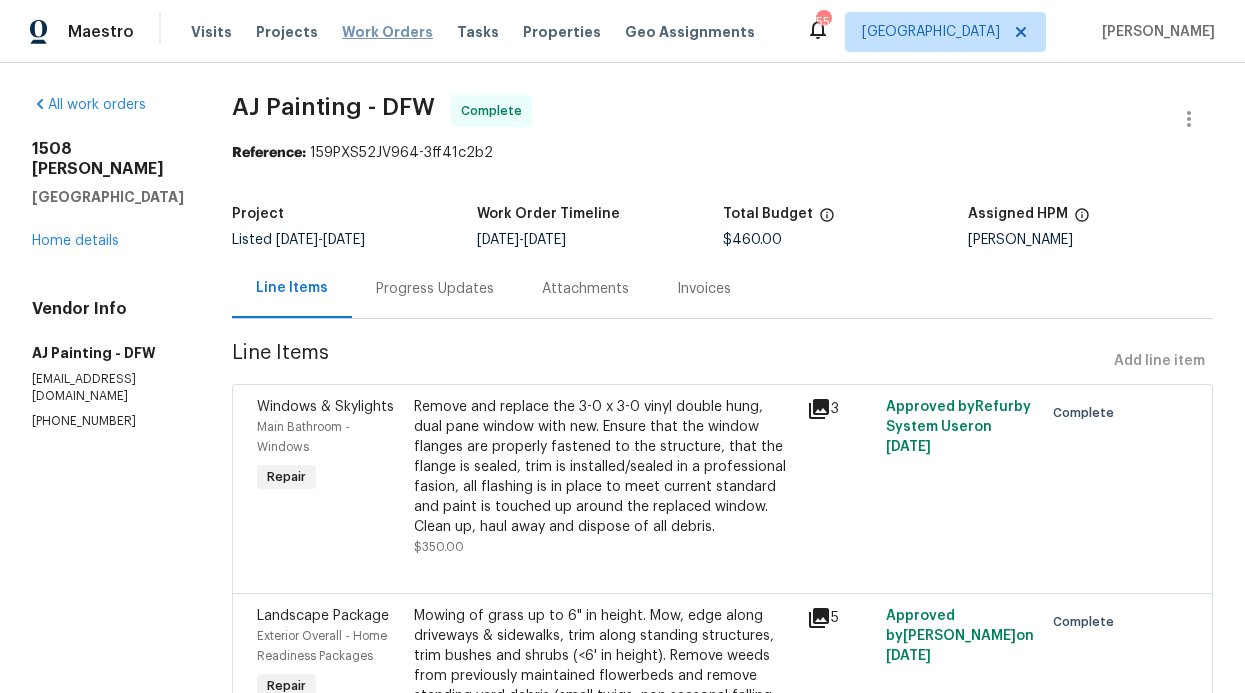 click on "Work Orders" at bounding box center [387, 32] 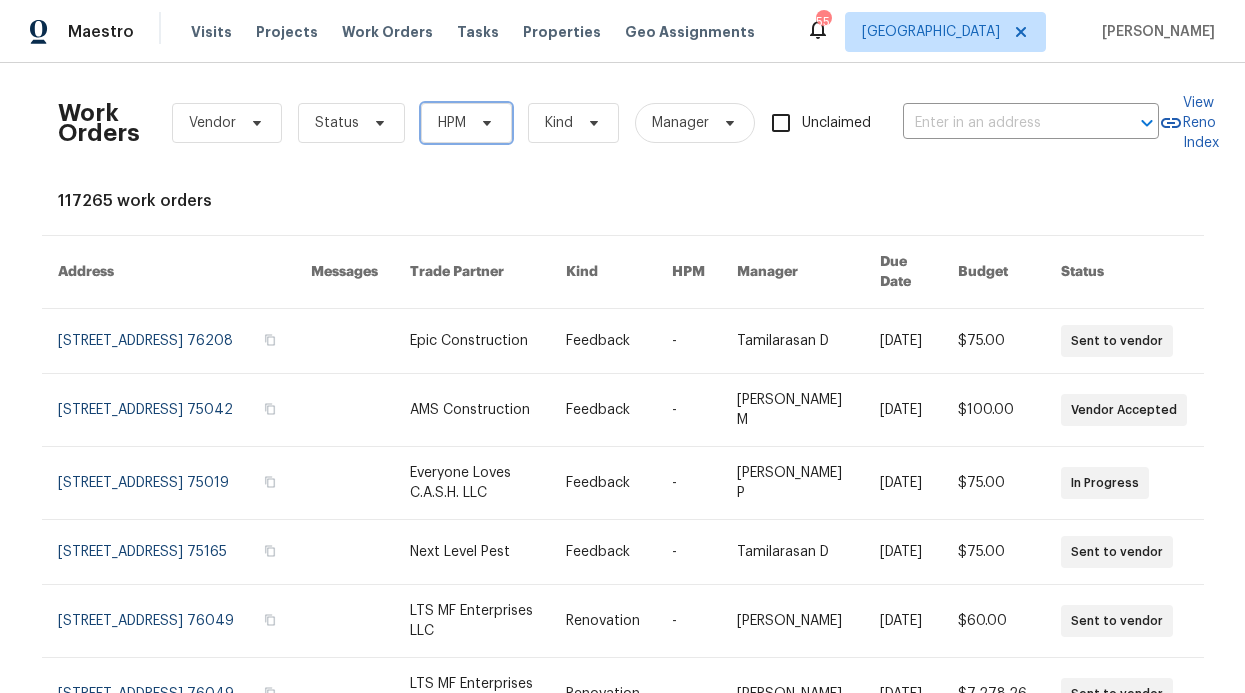 click on "HPM" at bounding box center [466, 123] 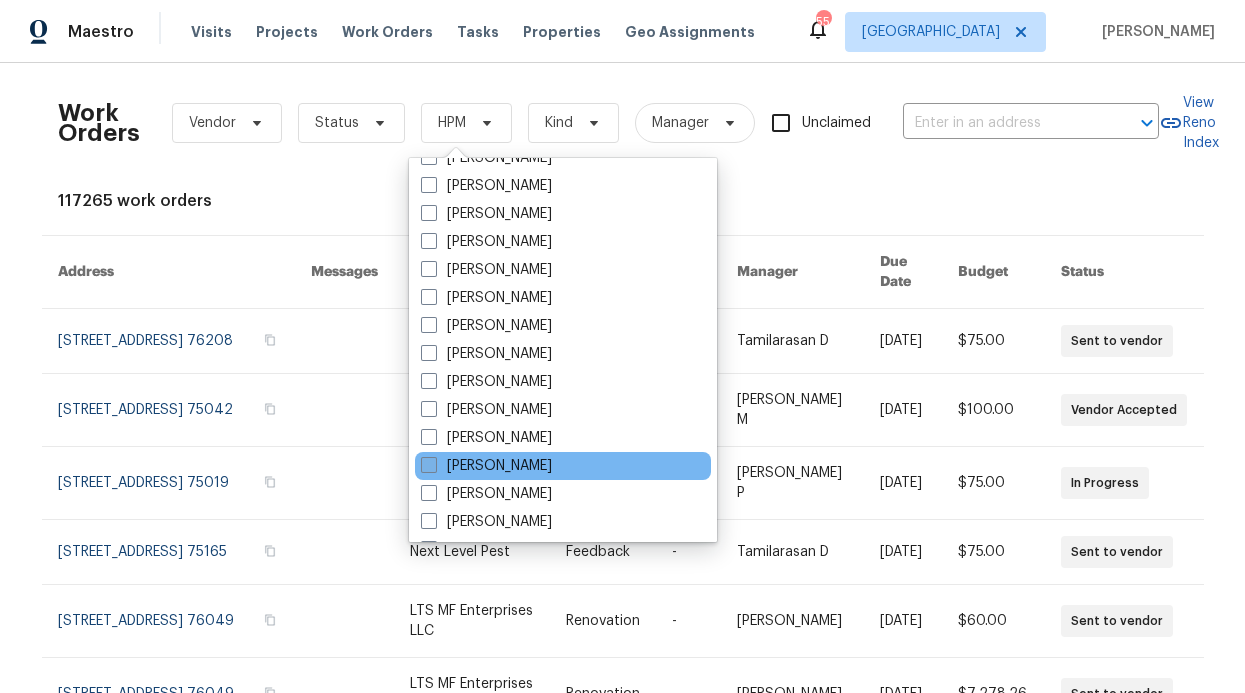 scroll, scrollTop: 1056, scrollLeft: 0, axis: vertical 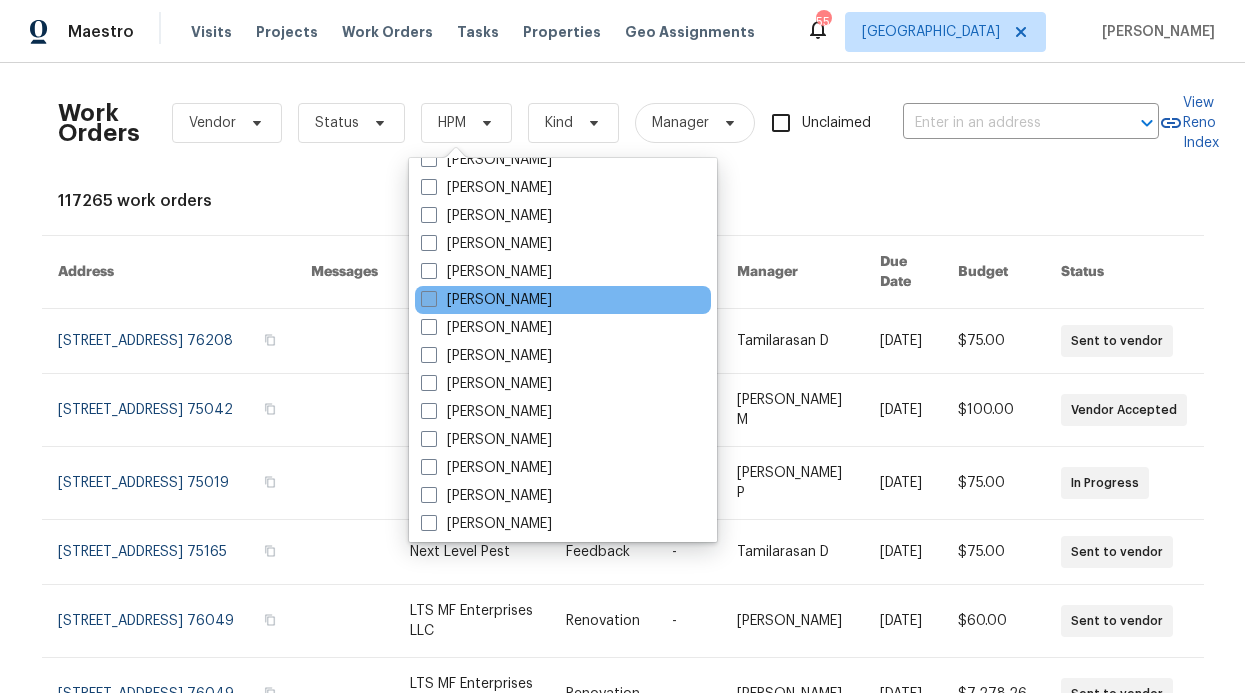 click on "[PERSON_NAME]" at bounding box center [486, 300] 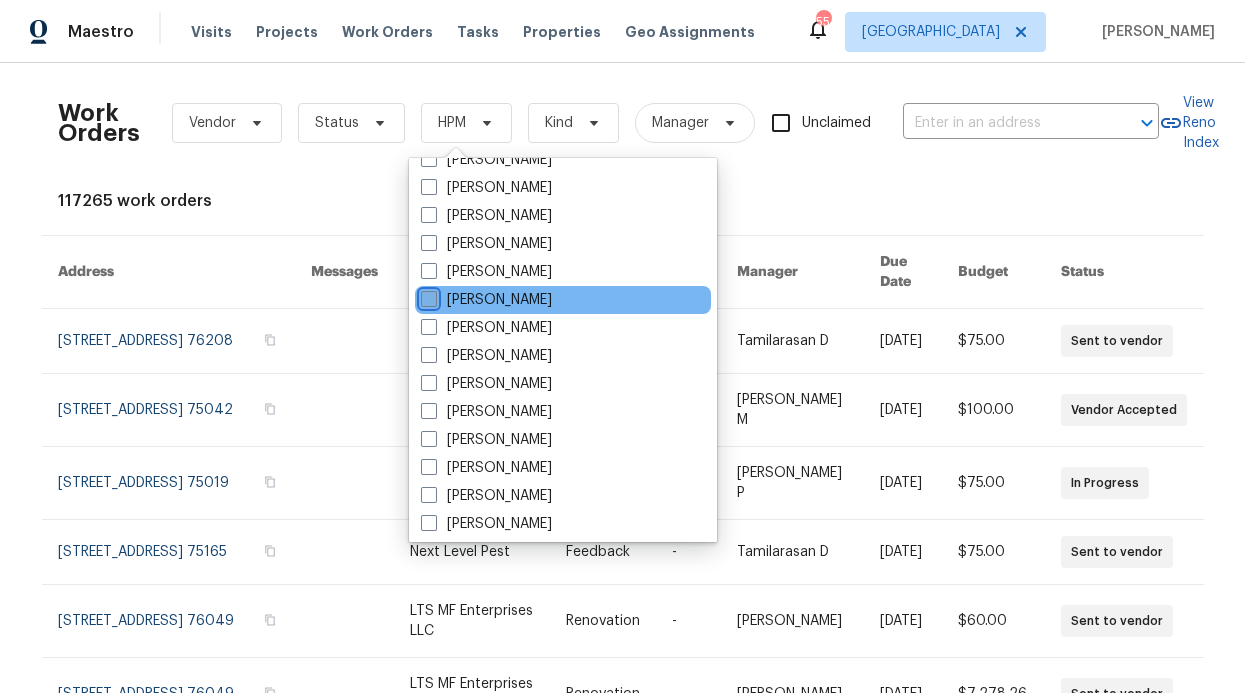 click on "[PERSON_NAME]" at bounding box center (427, 296) 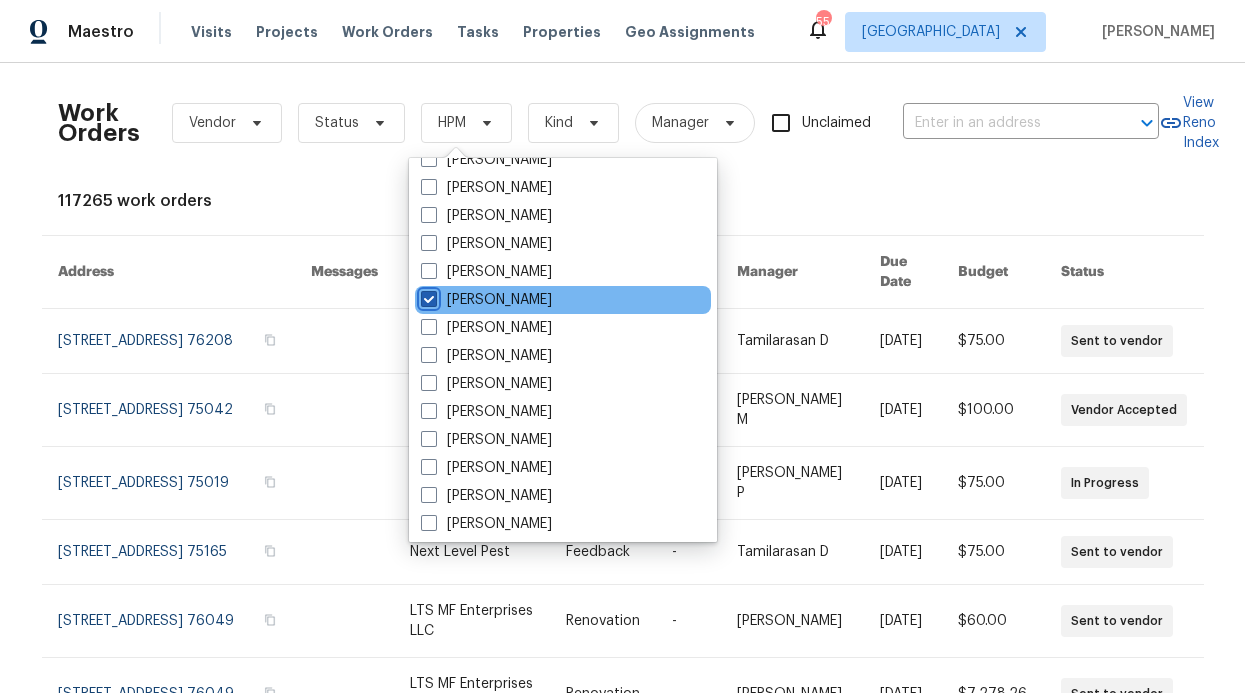 checkbox on "true" 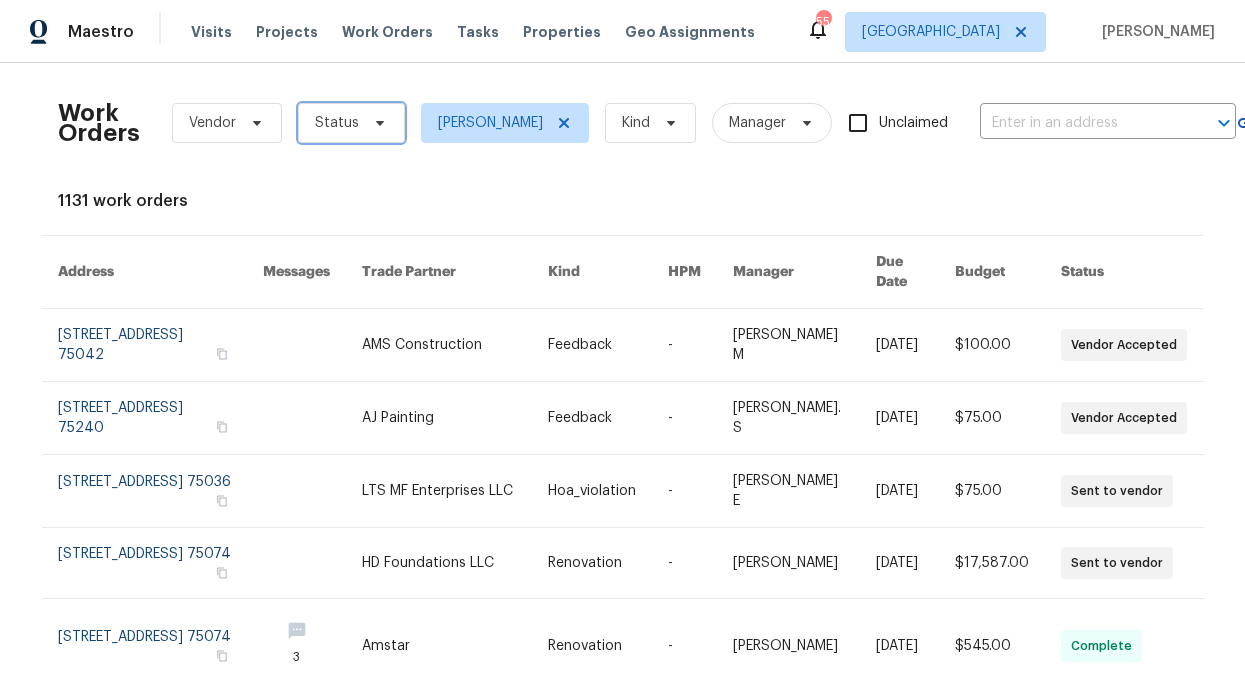 click on "Status" at bounding box center [351, 123] 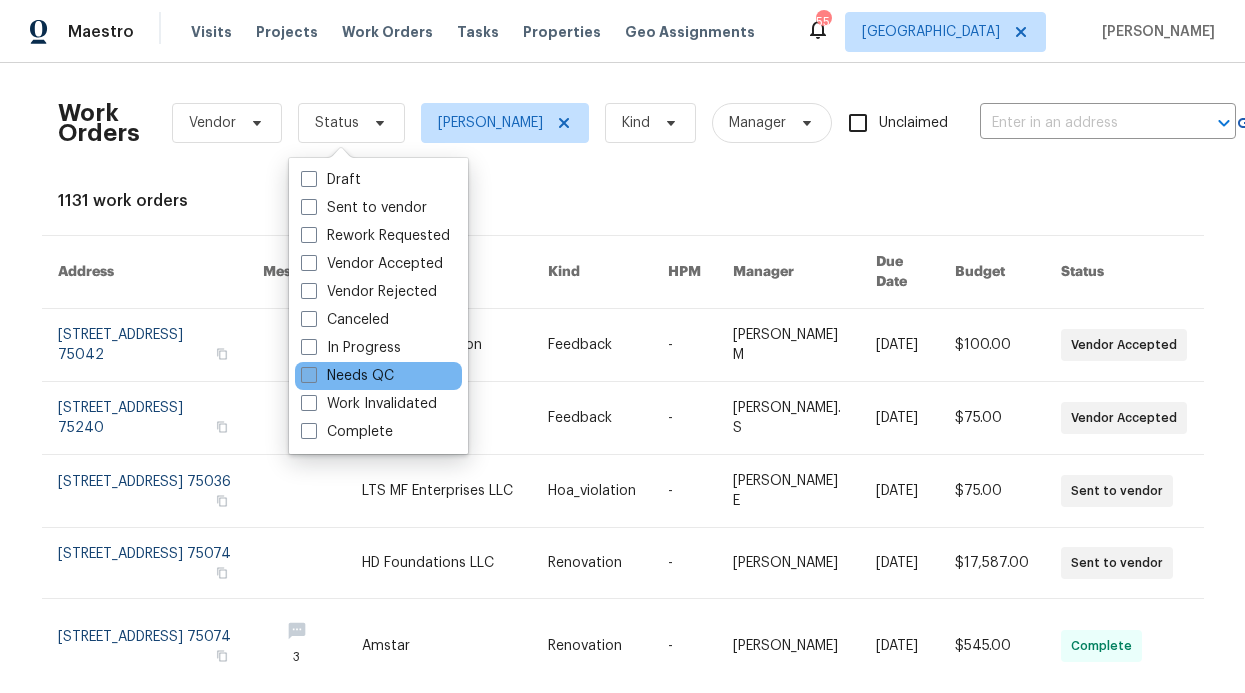 click on "Needs QC" at bounding box center [347, 376] 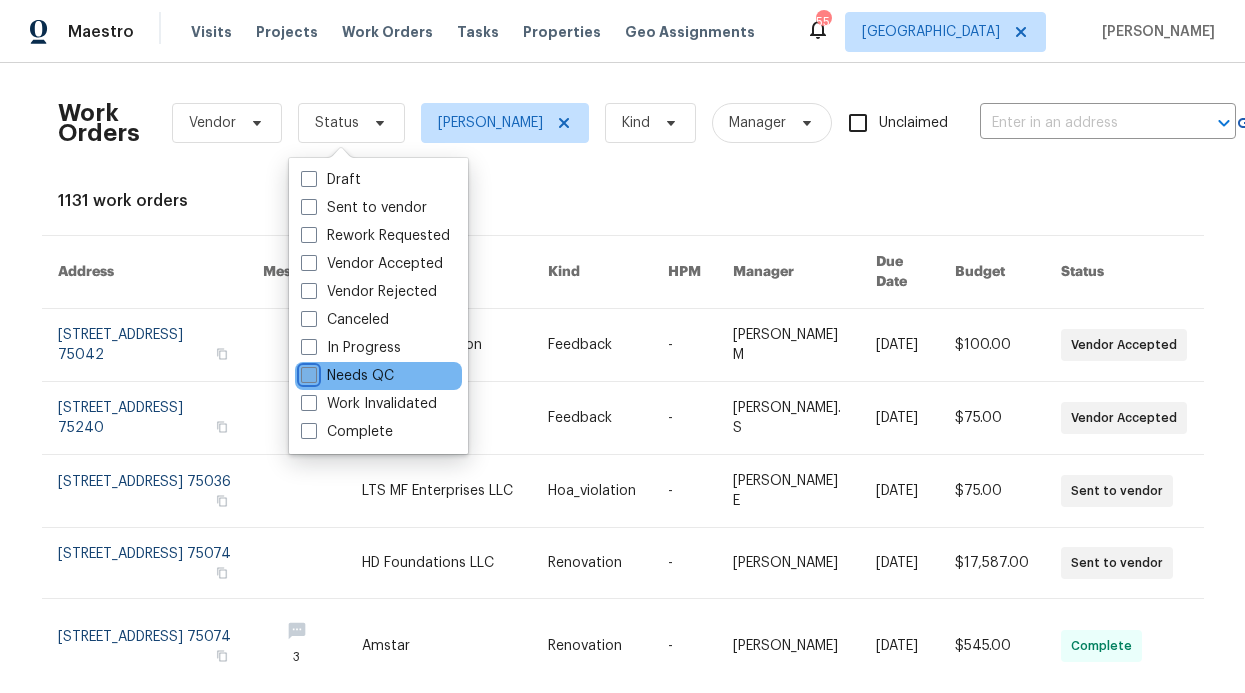 click on "Needs QC" at bounding box center (307, 372) 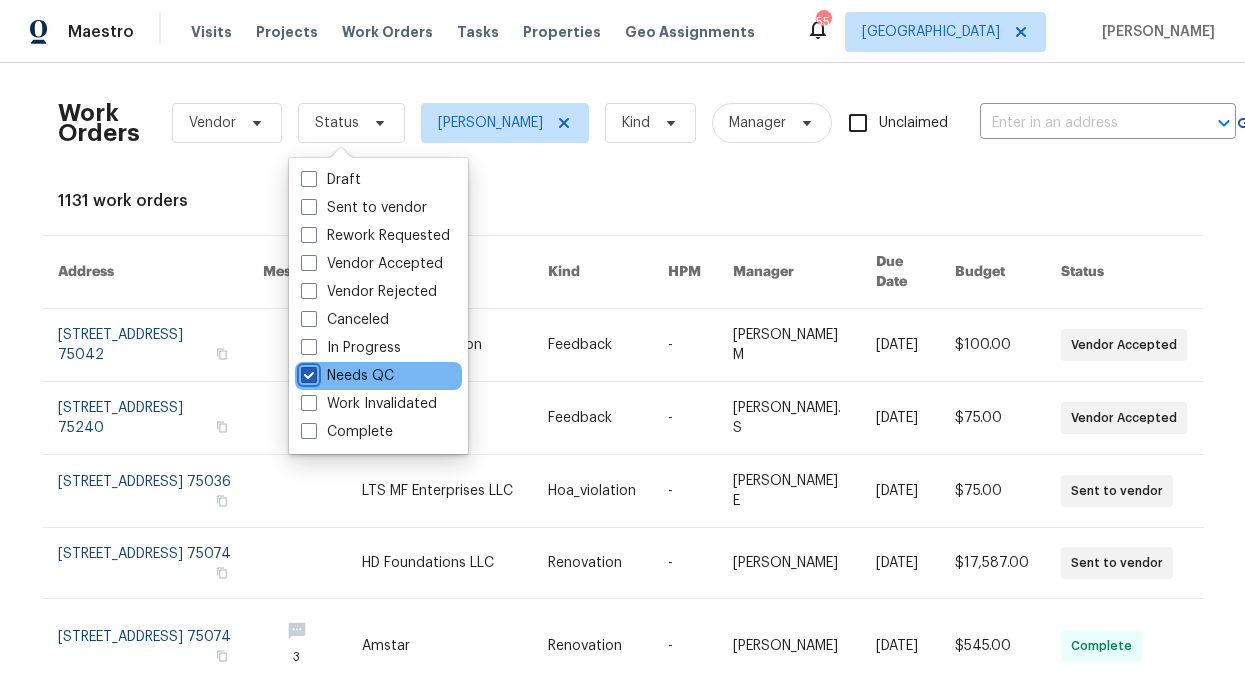 checkbox on "true" 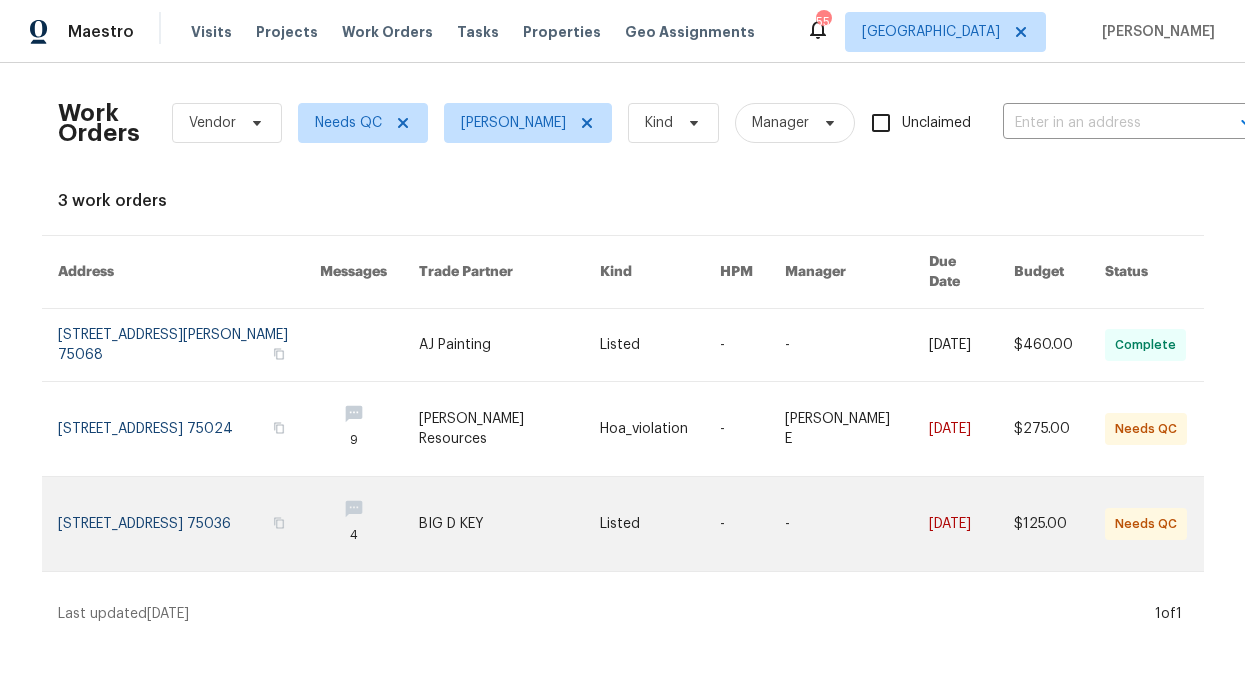 click on "4" at bounding box center [353, 524] 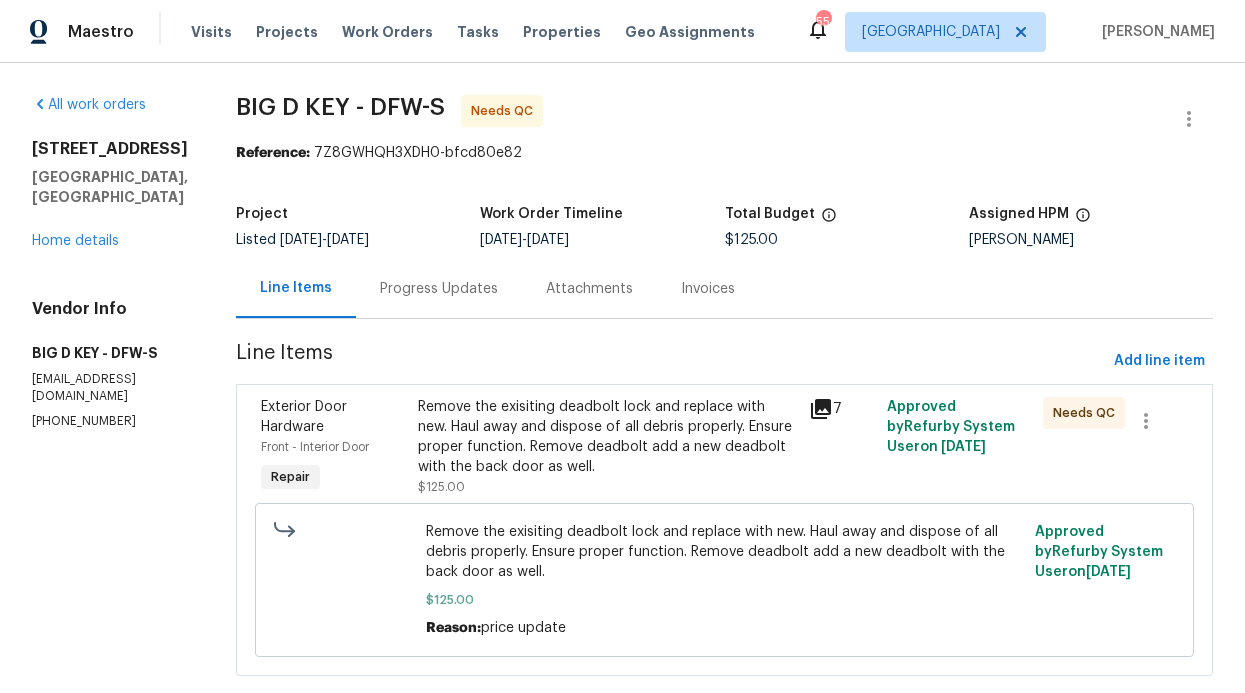 click on "Remove the exisiting deadbolt lock and replace with new. Haul away and dispose of all debris properly. Ensure proper function.  Remove deadbolt add a new deadbolt with the back door as well." at bounding box center [607, 437] 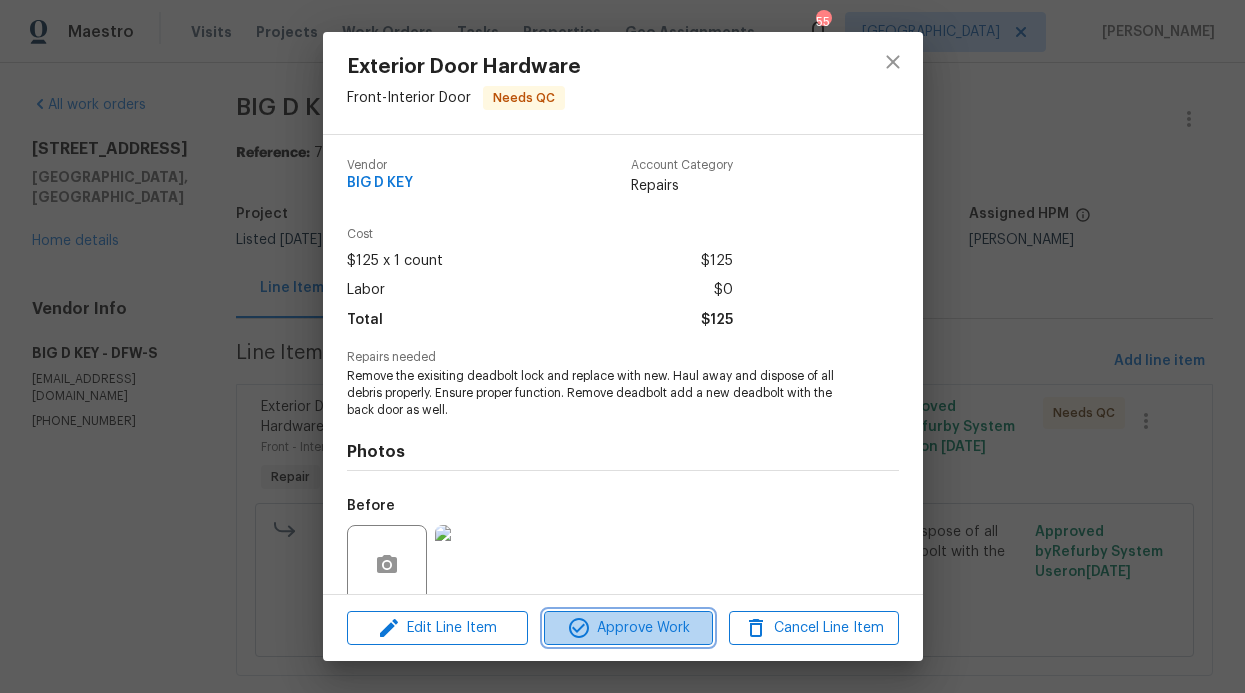 click on "Approve Work" at bounding box center (628, 628) 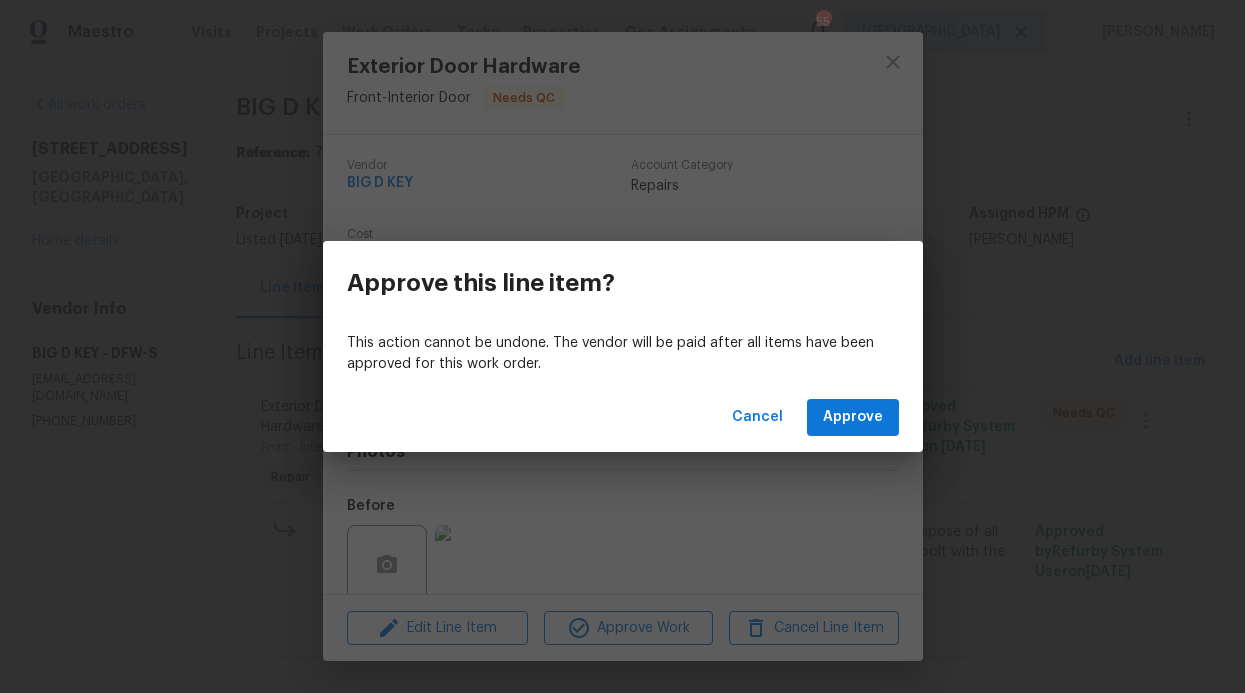 click on "Cancel Approve" at bounding box center (623, 417) 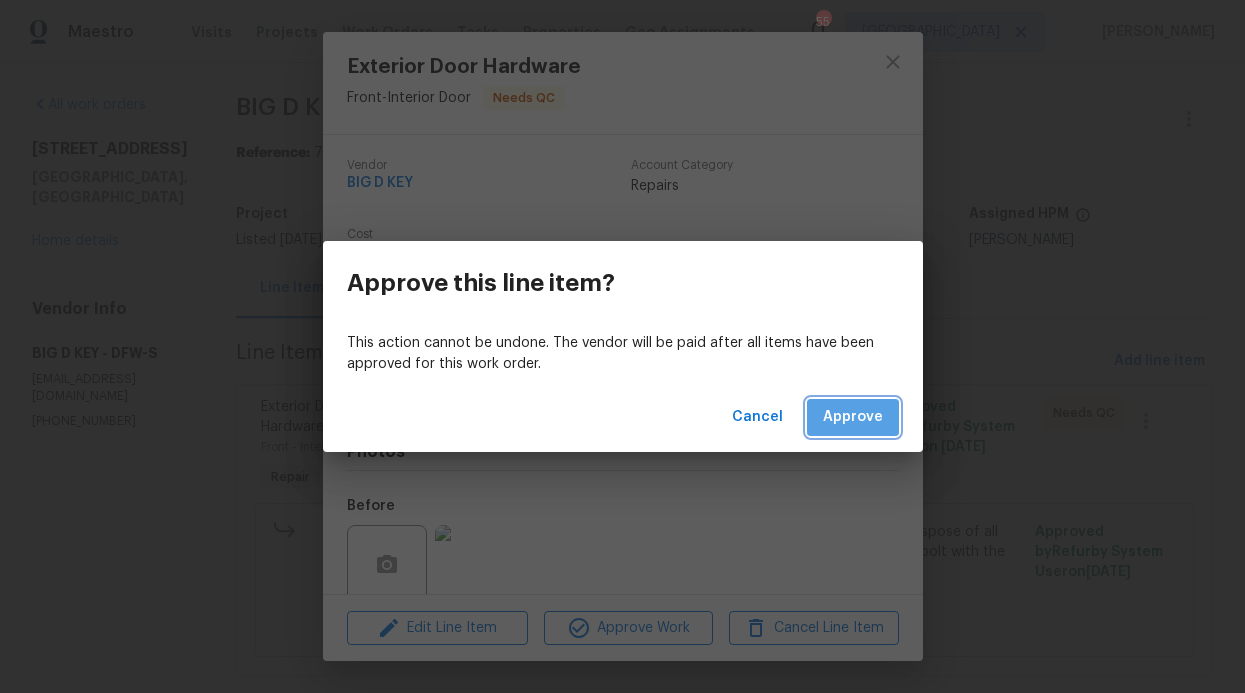 click on "Approve" at bounding box center [853, 417] 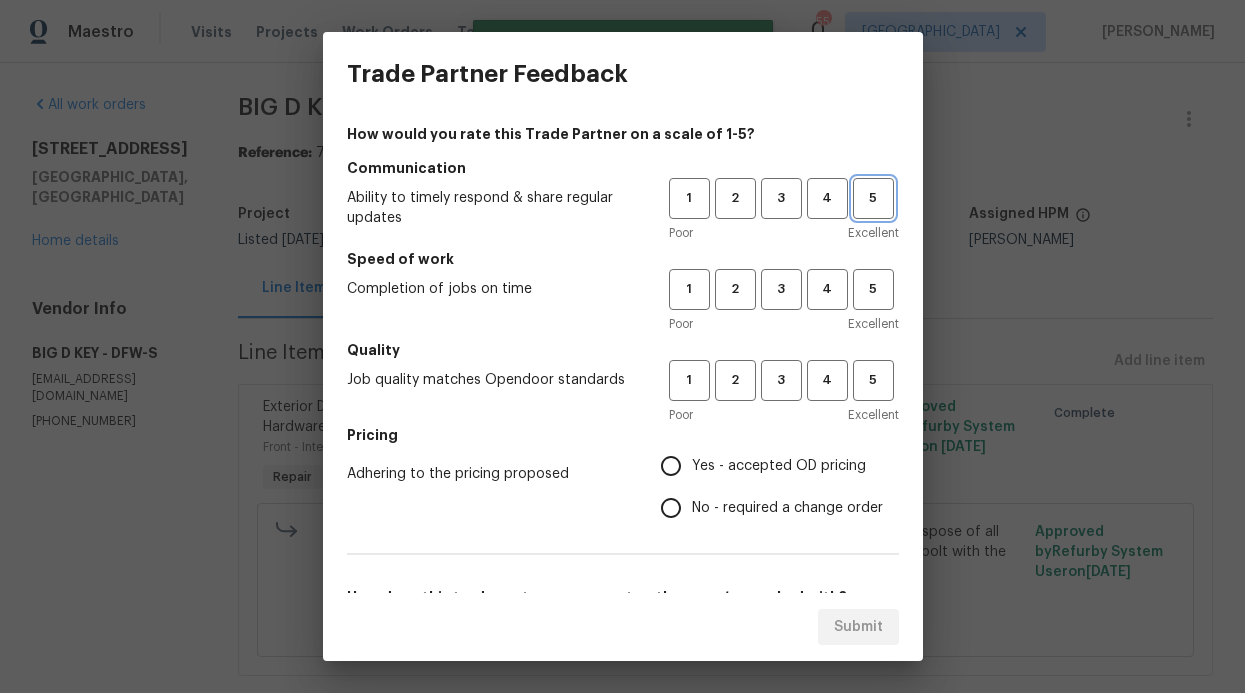 click on "5" at bounding box center (873, 198) 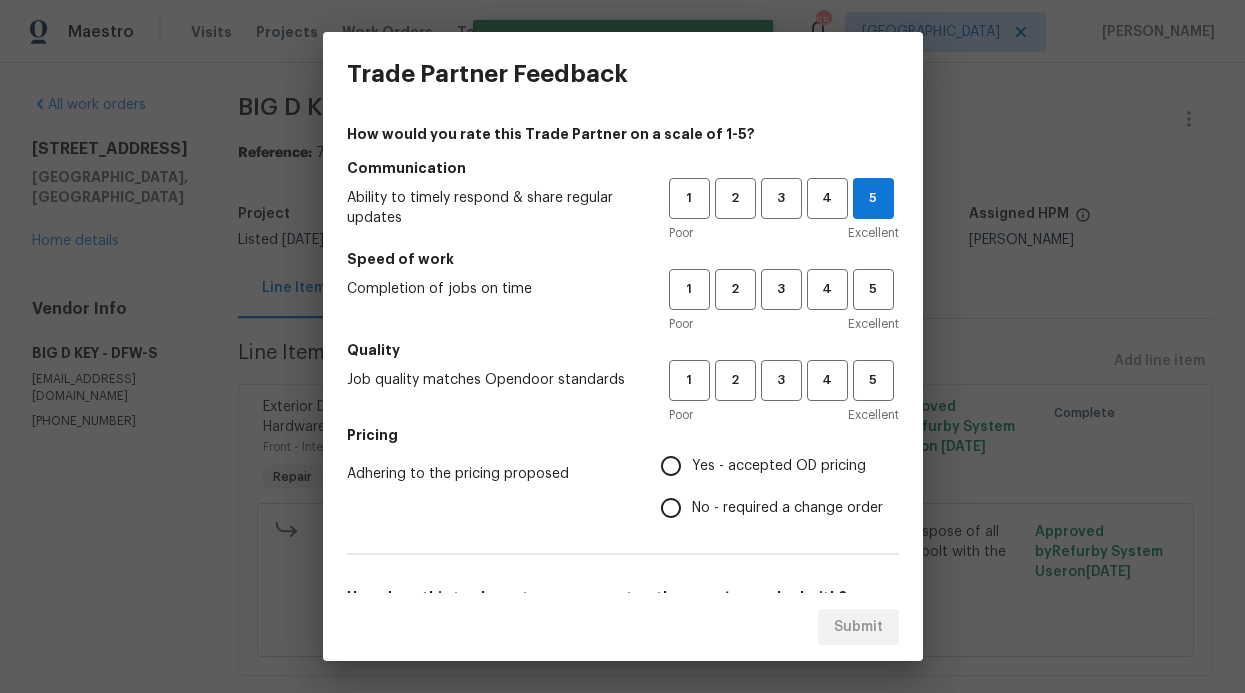 click on "1 2 3 4 5 Poor Excellent" at bounding box center [784, 301] 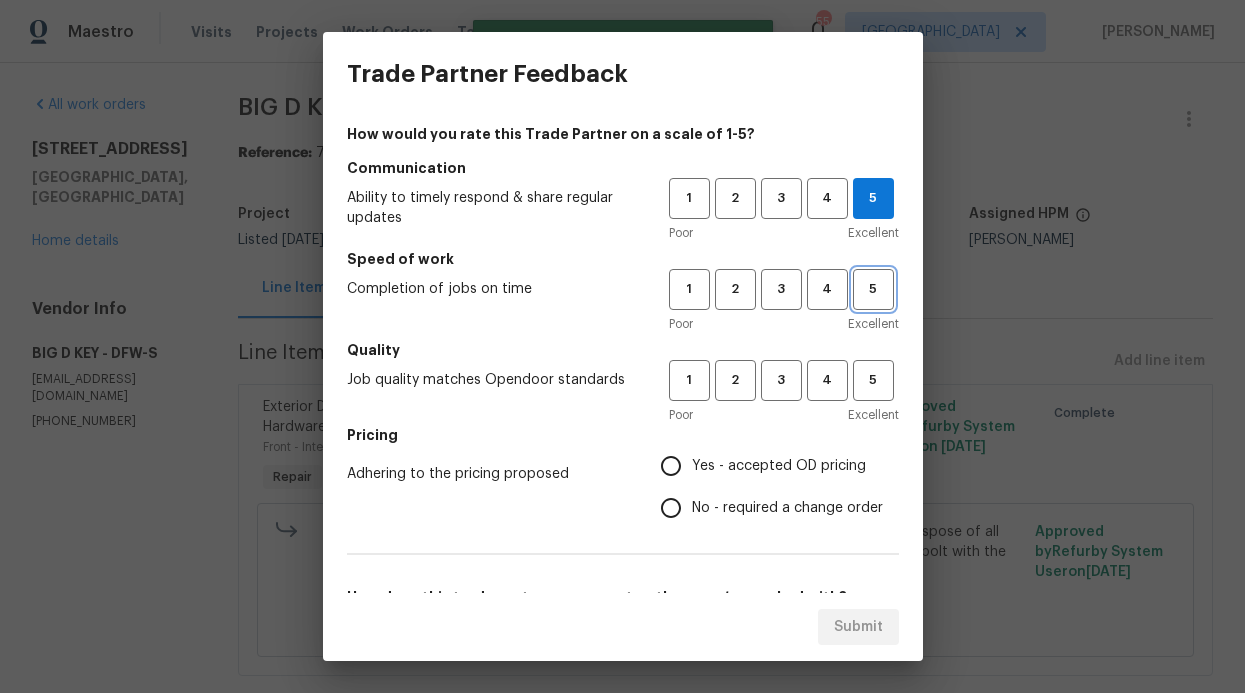 click on "5" at bounding box center (873, 289) 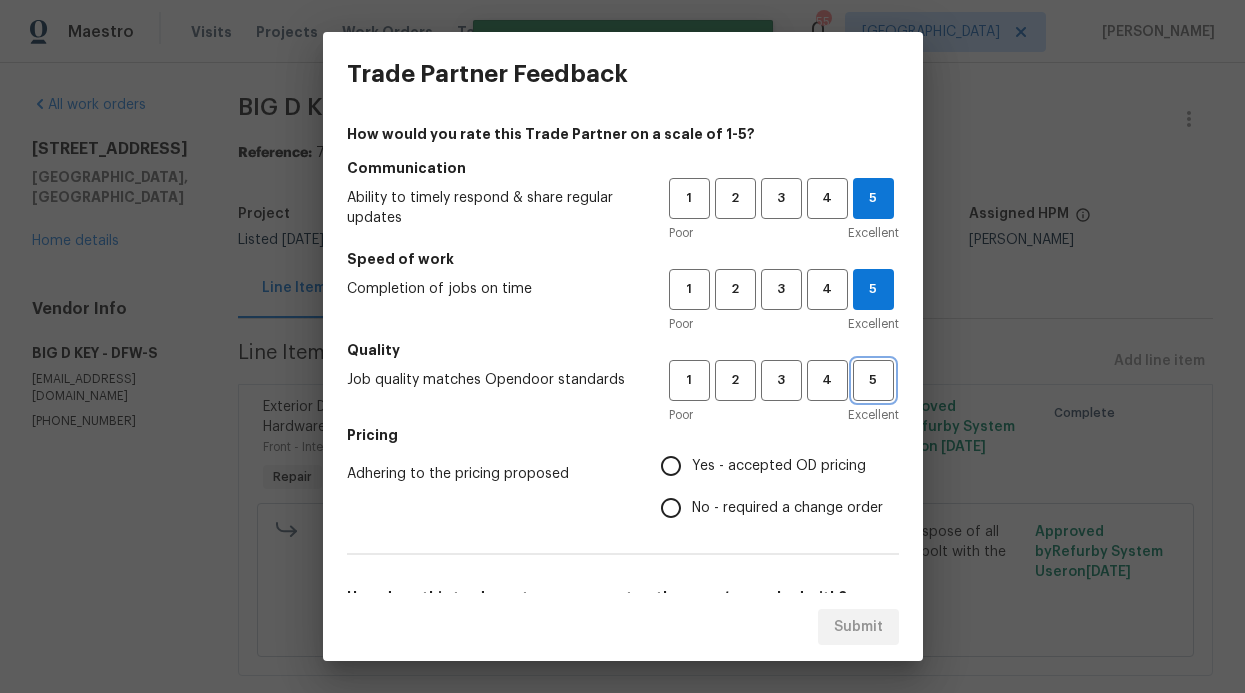 click on "5" at bounding box center [873, 380] 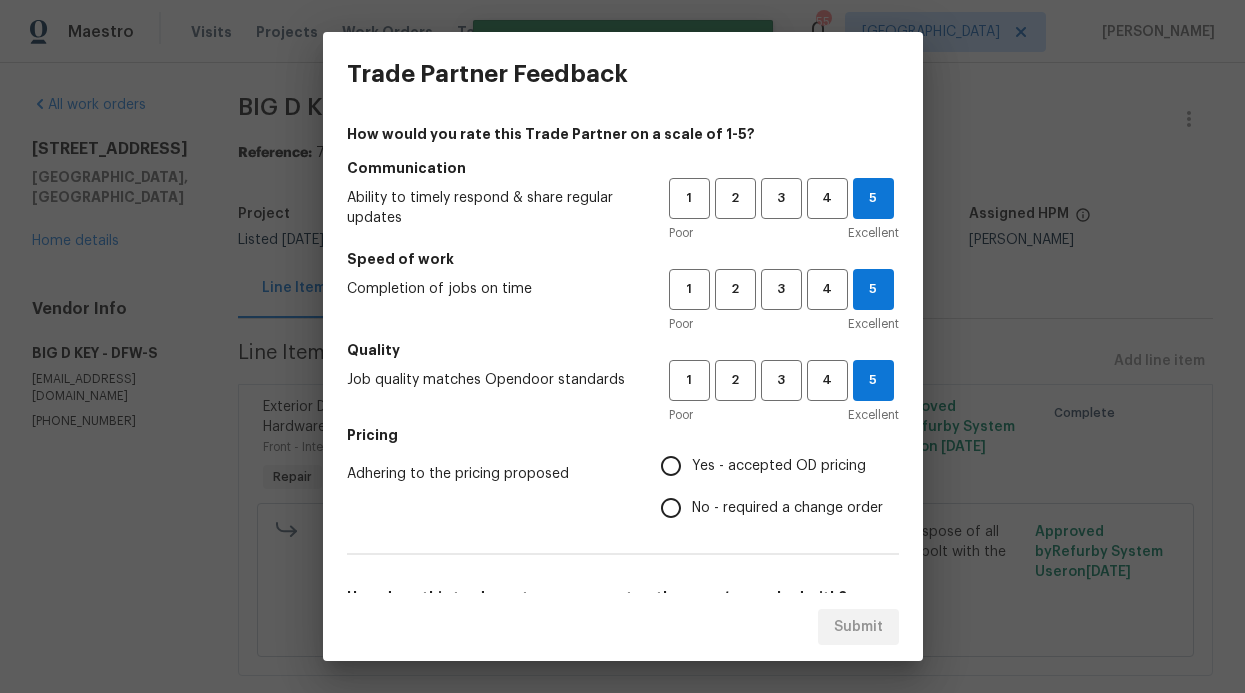 click on "Yes - accepted OD pricing" at bounding box center [779, 466] 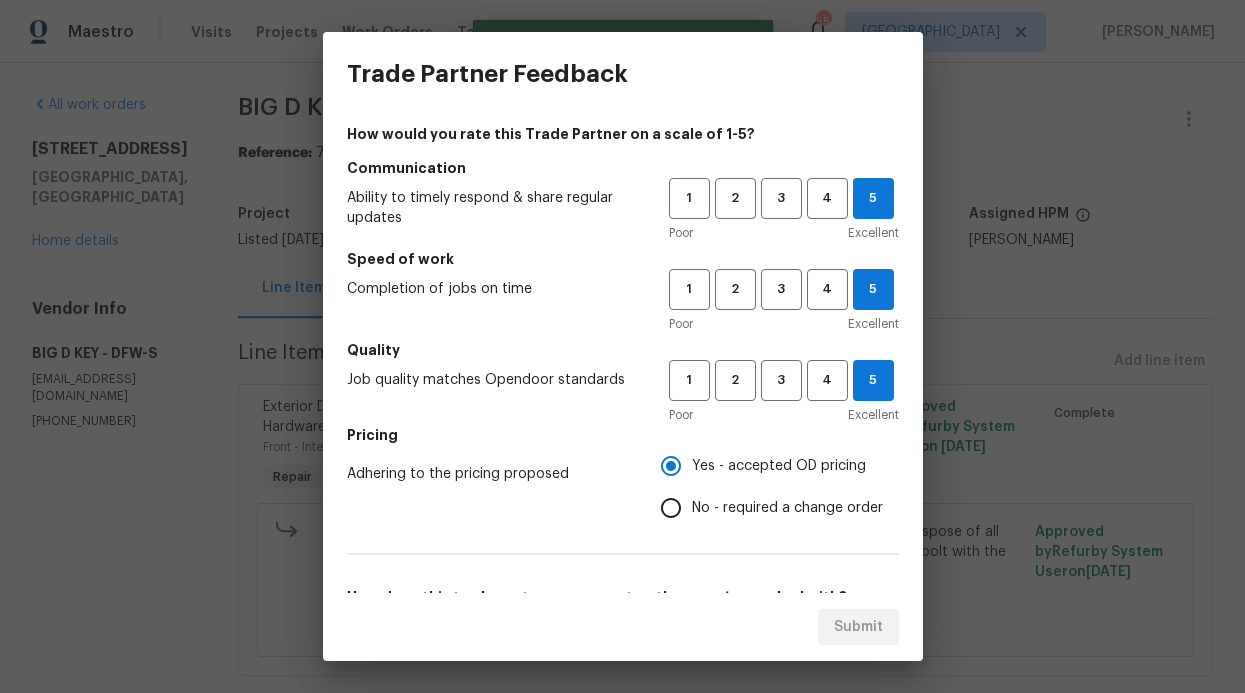 scroll, scrollTop: 322, scrollLeft: 0, axis: vertical 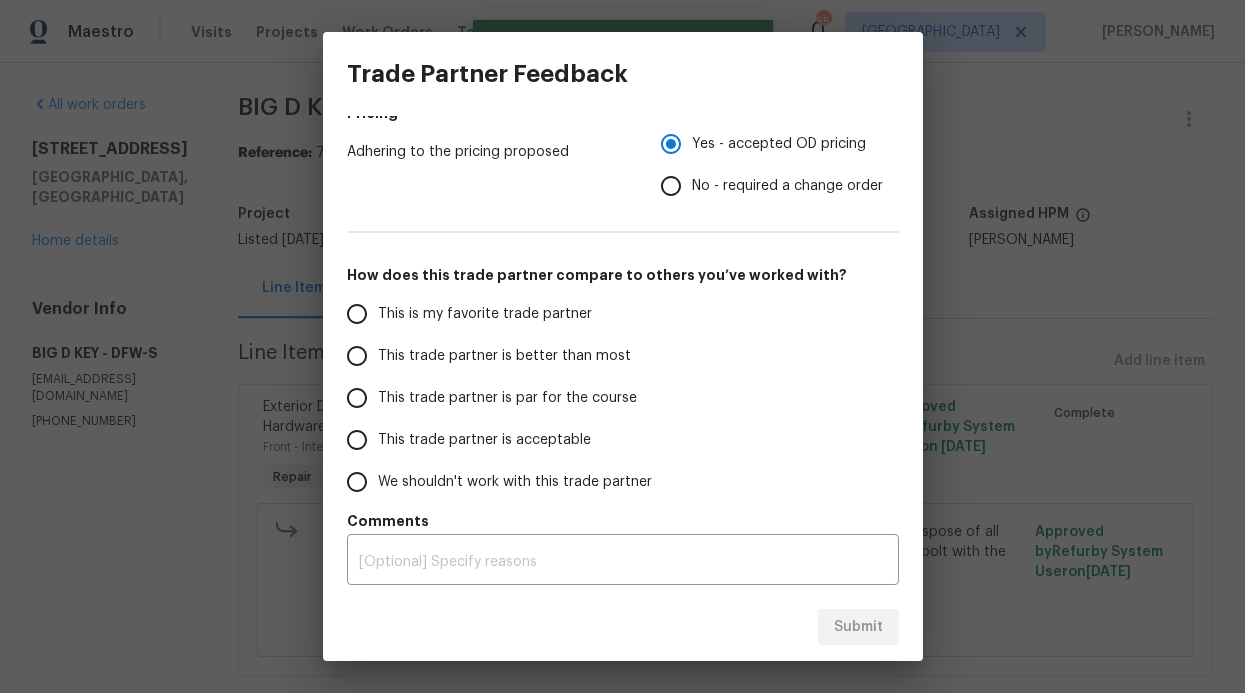 click on "This trade partner is par for the course" at bounding box center (494, 398) 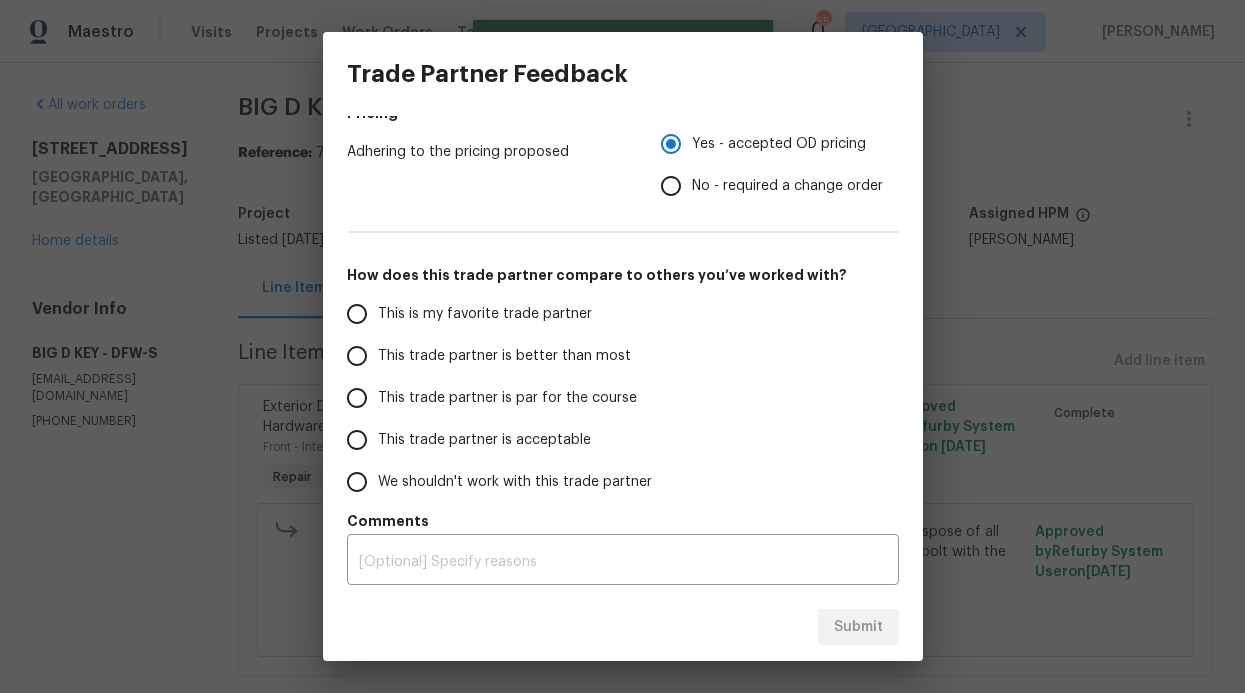 radio on "false" 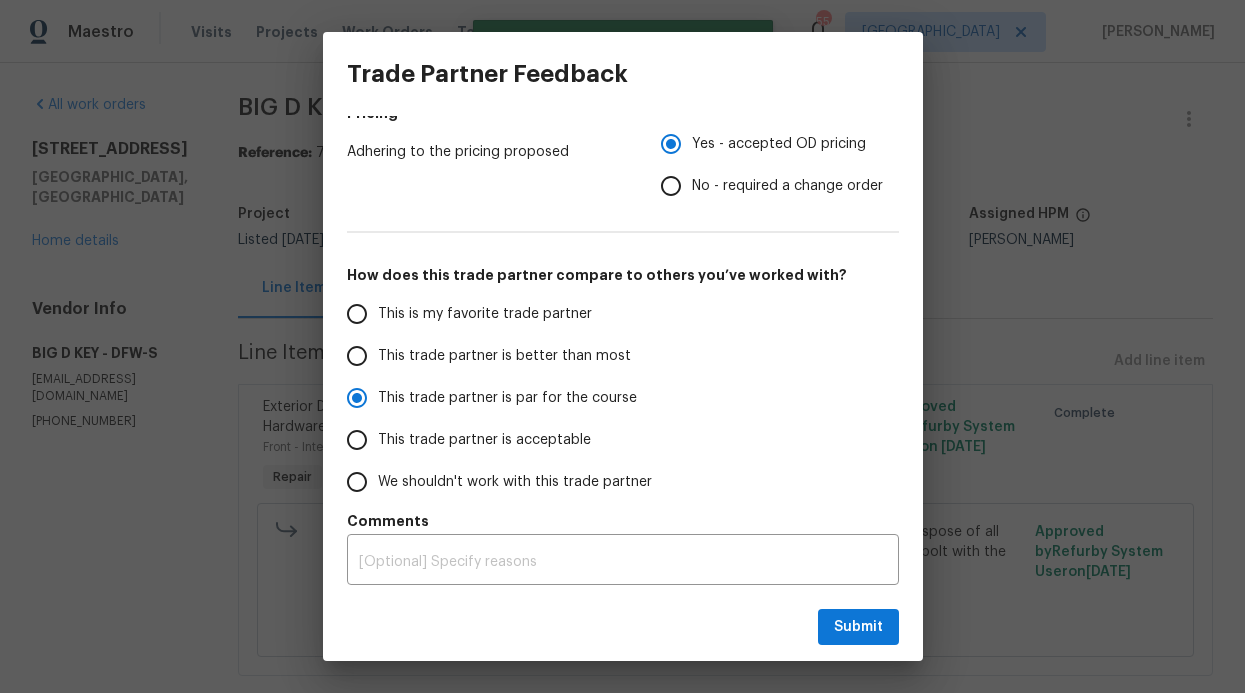 click on "This trade partner is better than most" at bounding box center [494, 356] 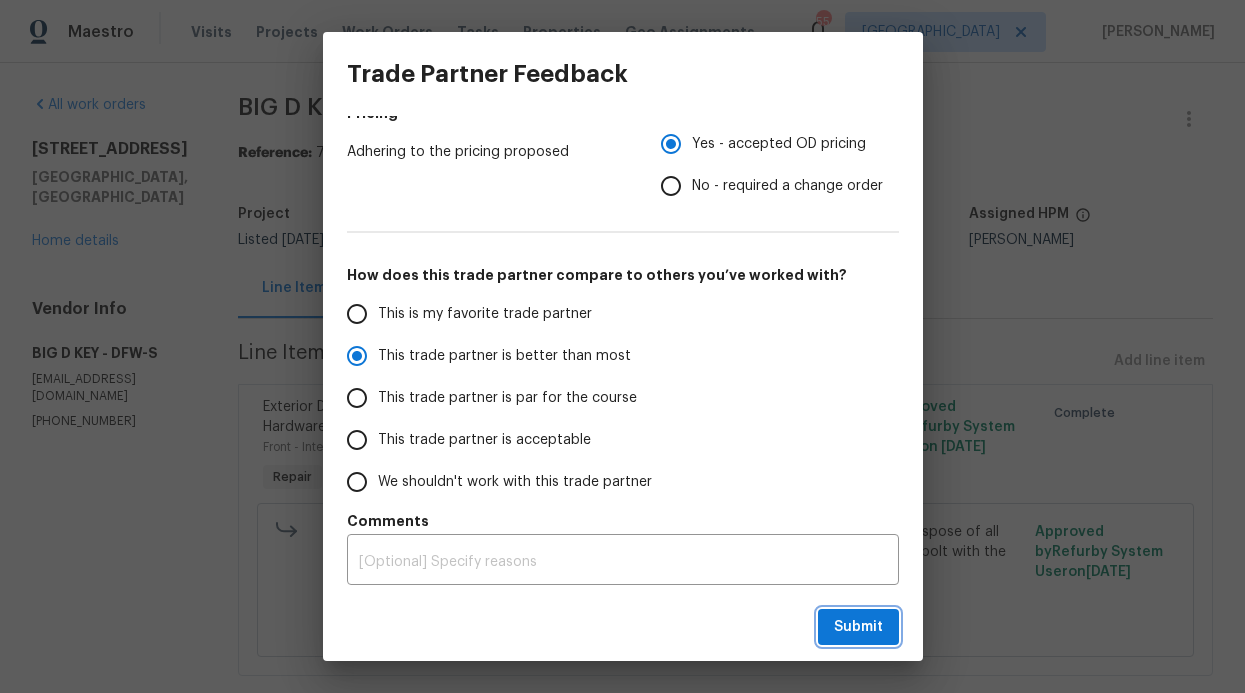 click on "Submit" at bounding box center (858, 627) 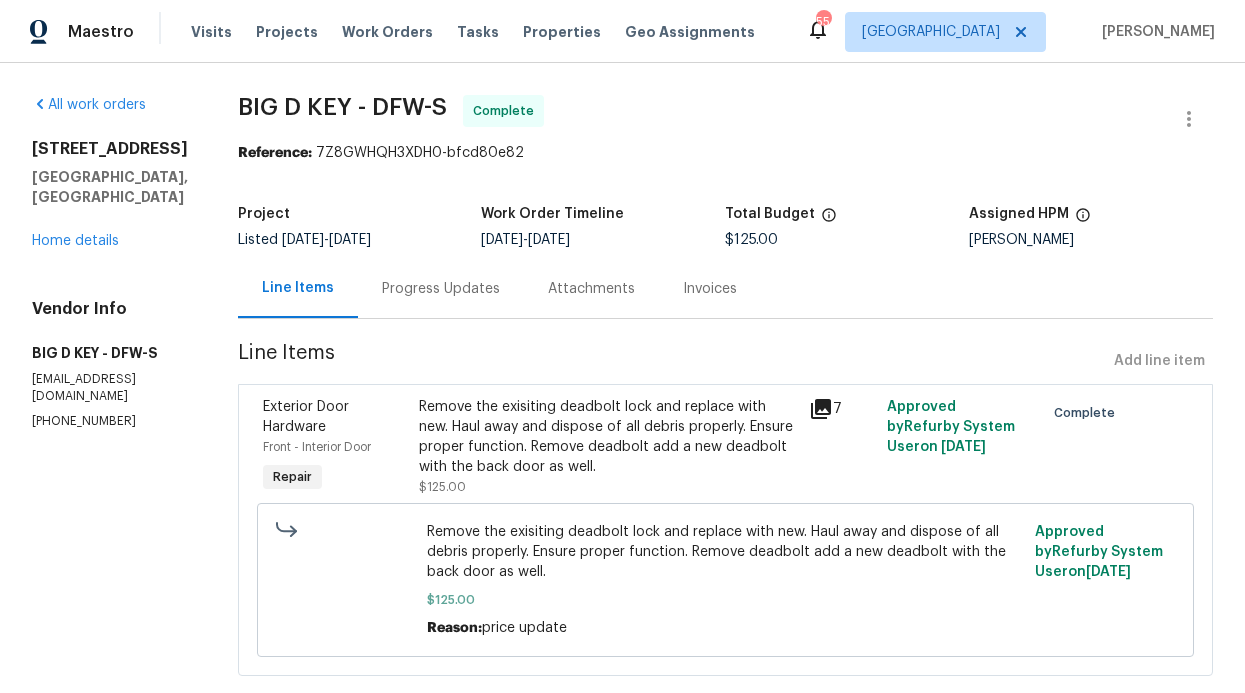 radio on "false" 